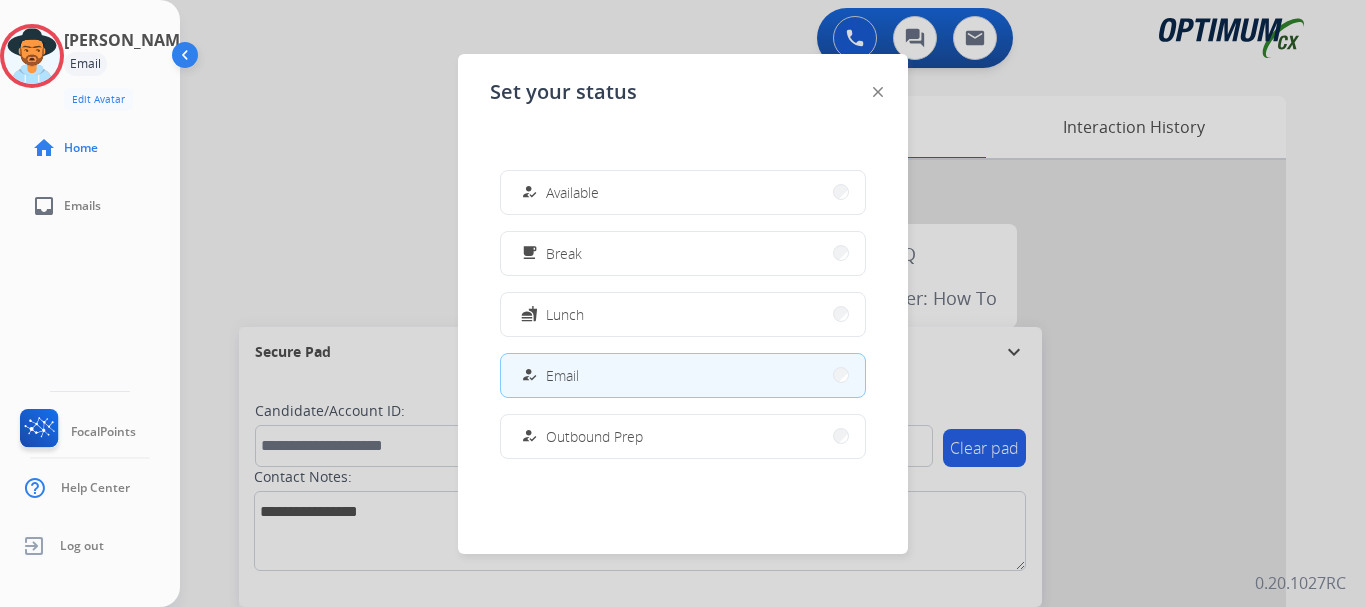 click on "Available" at bounding box center (572, 192) 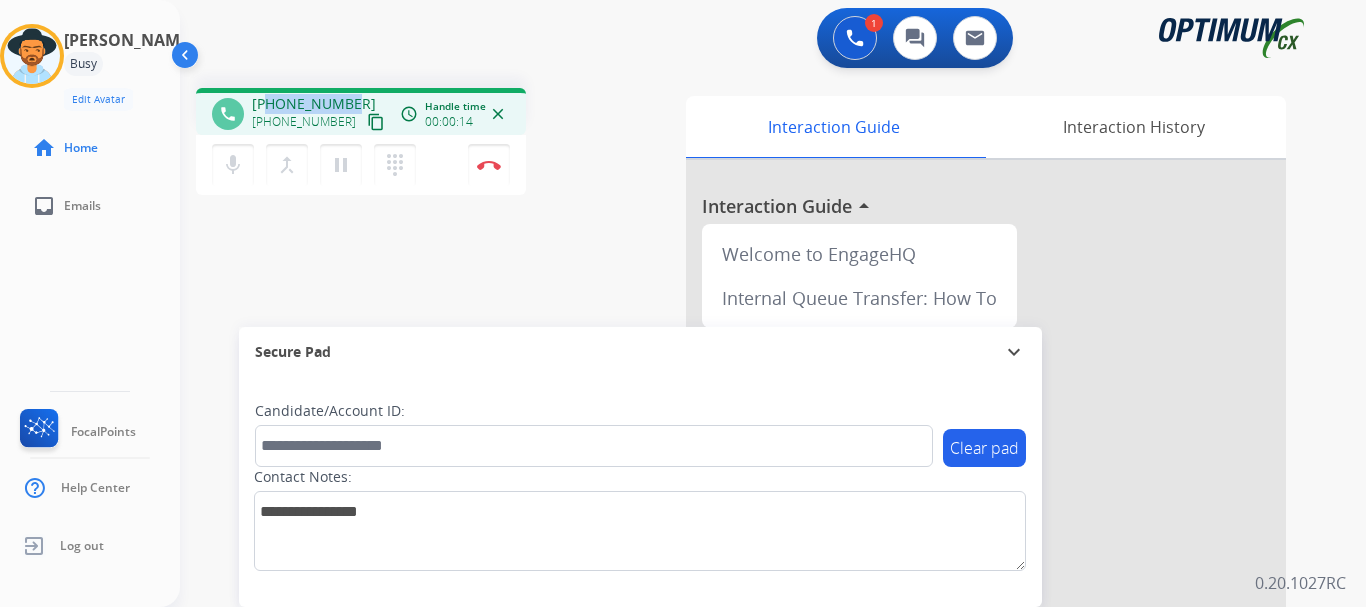 drag, startPoint x: 271, startPoint y: 107, endPoint x: 348, endPoint y: 94, distance: 78.08969 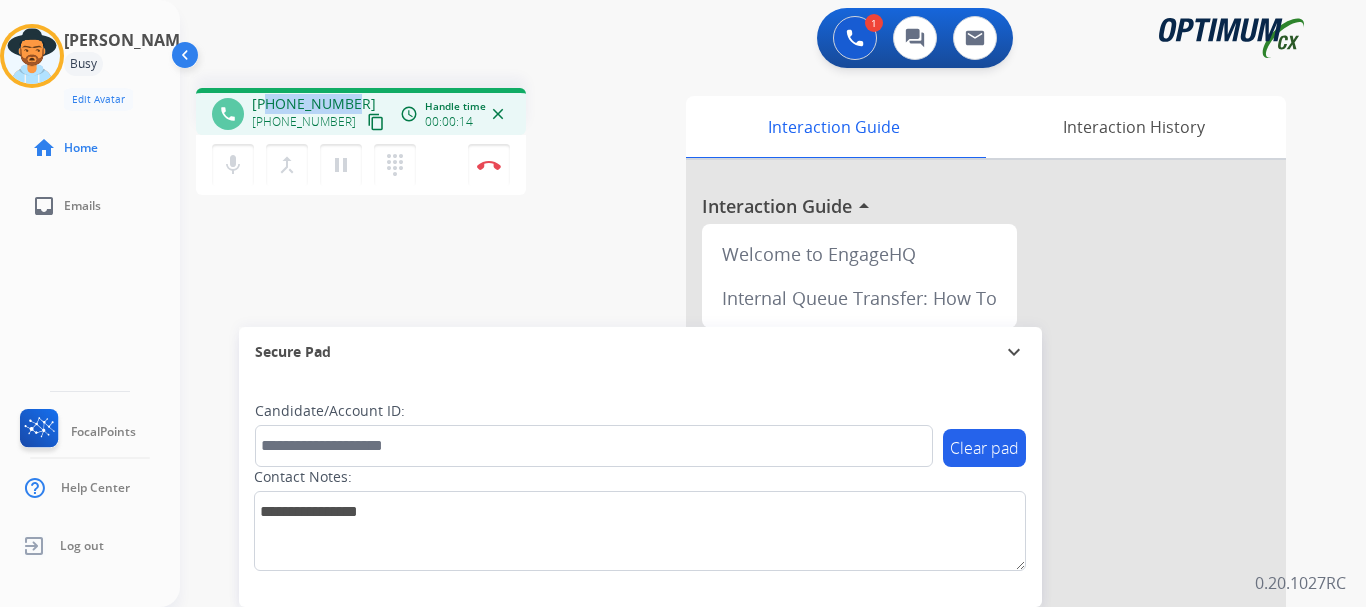 click on "+14055287721" at bounding box center (314, 104) 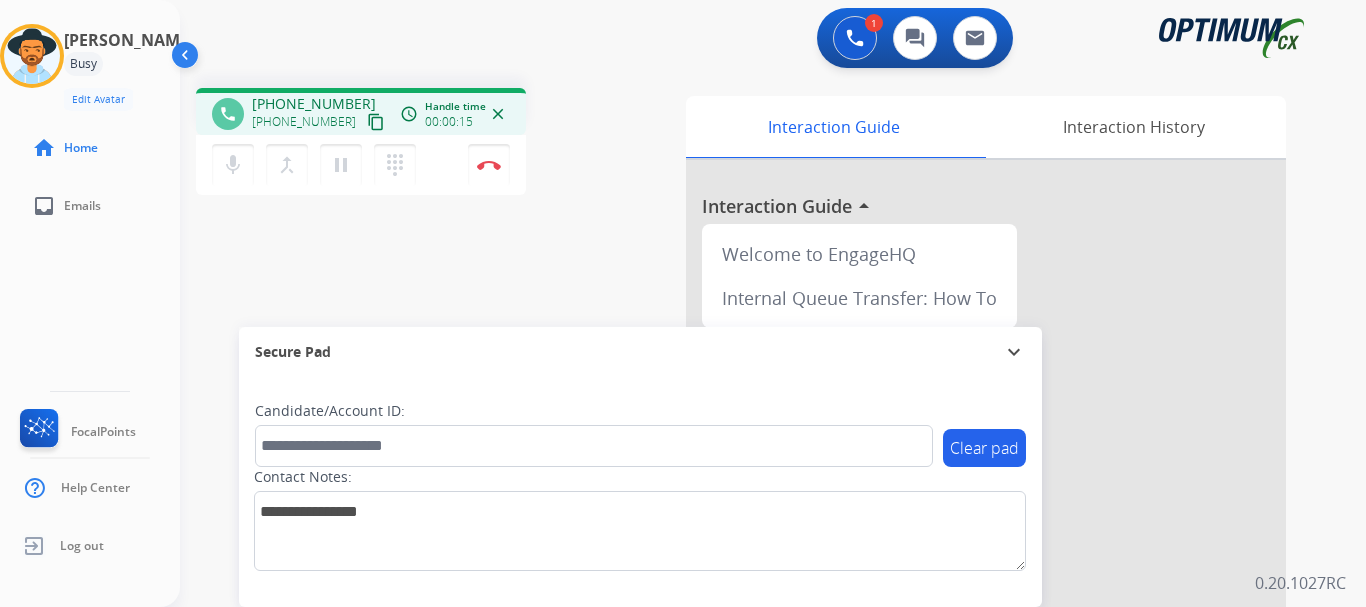 click on "1 Voice Interactions  0  Chat Interactions   0  Email Interactions" at bounding box center [761, 40] 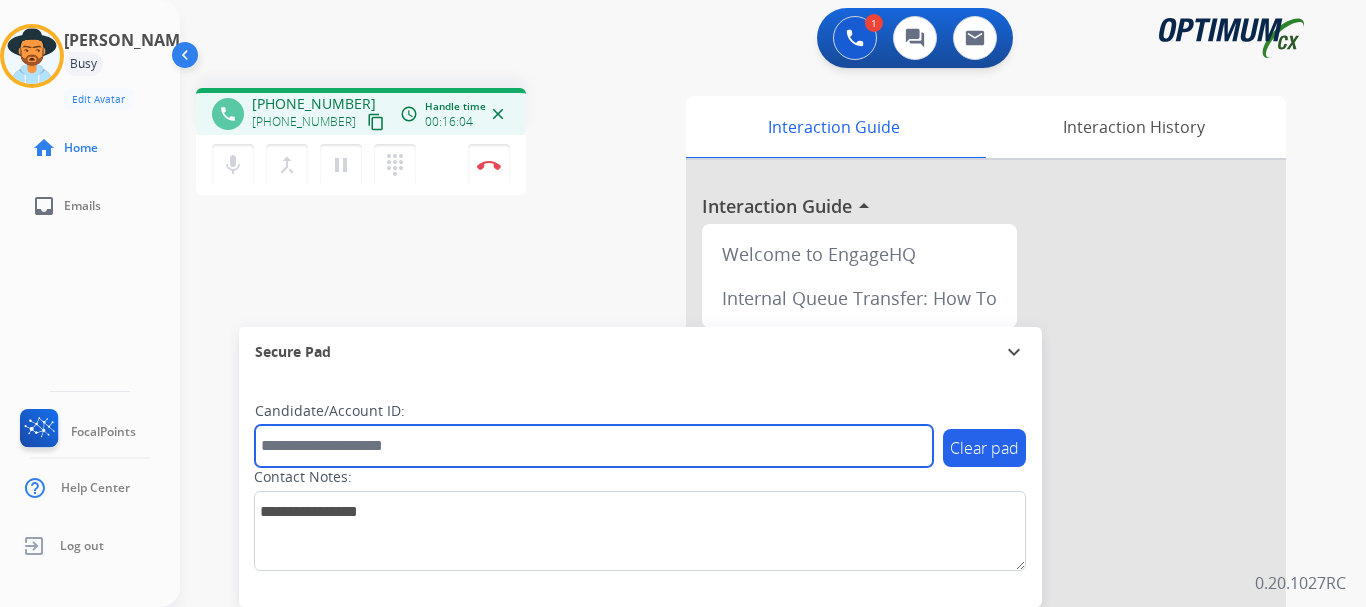 click at bounding box center (594, 446) 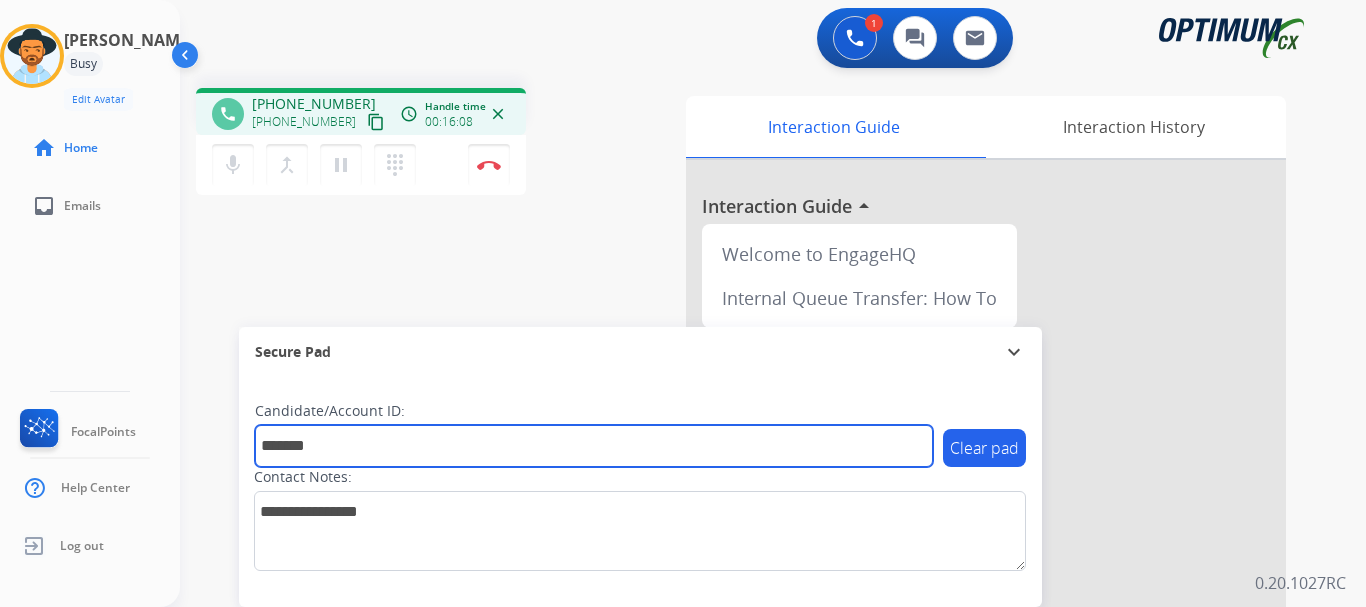 type on "*******" 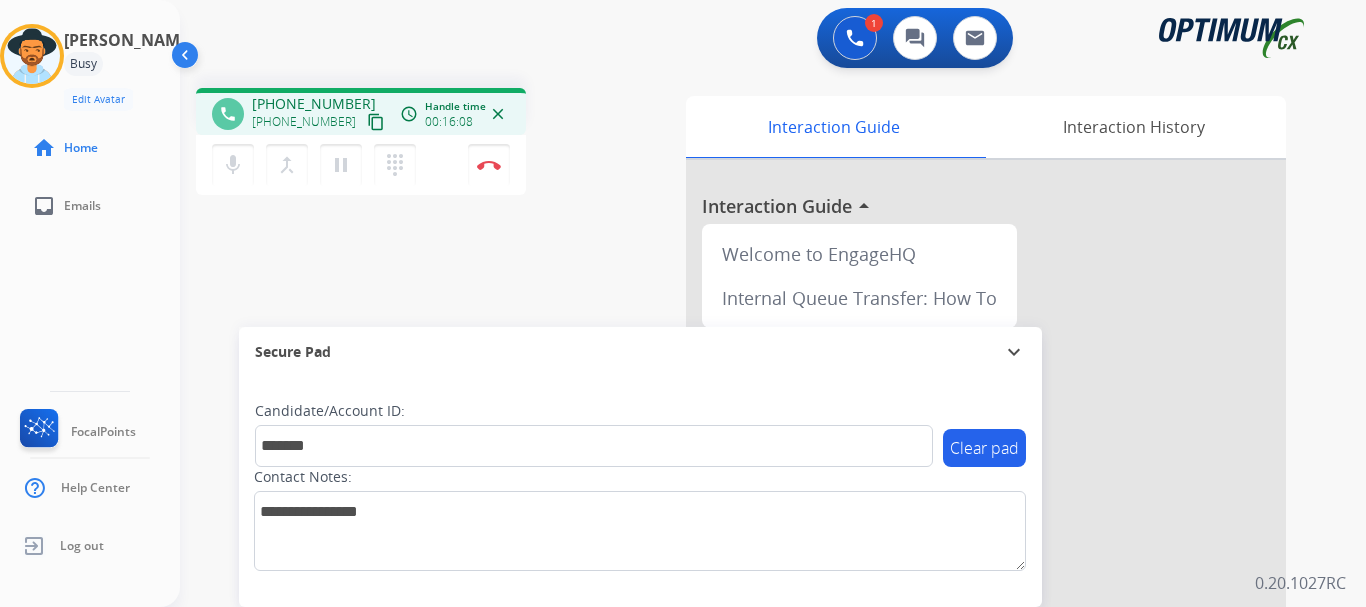 click at bounding box center [489, 165] 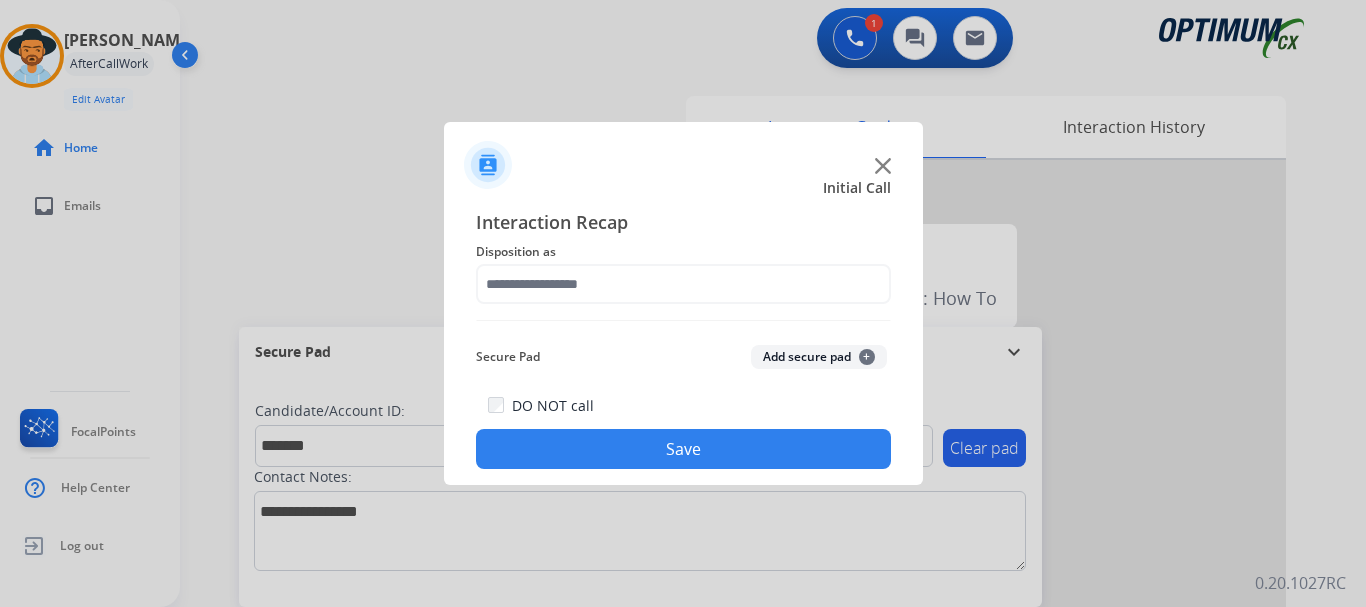 click on "Add secure pad  +" 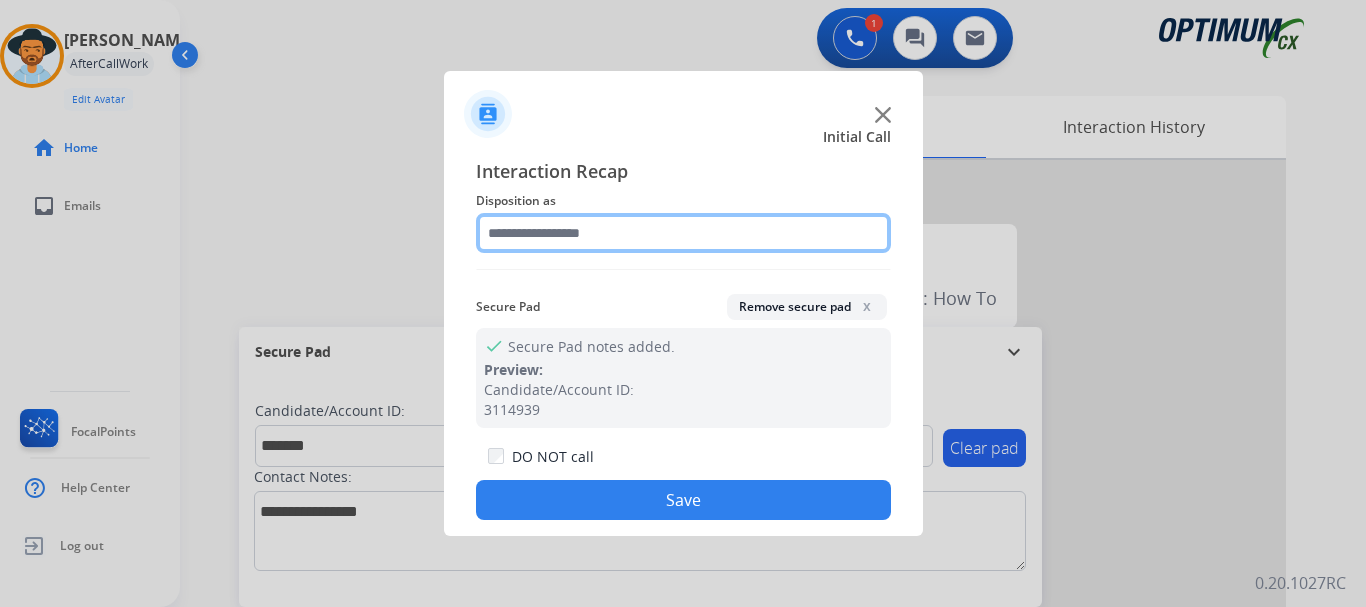 click 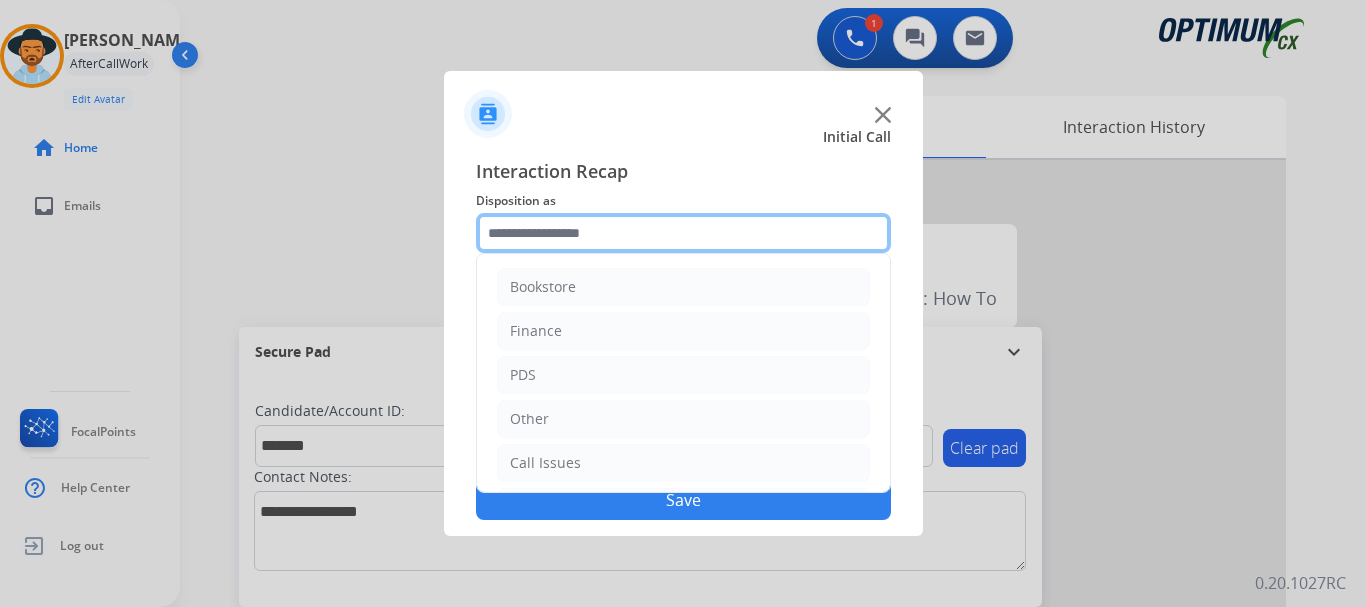 scroll, scrollTop: 136, scrollLeft: 0, axis: vertical 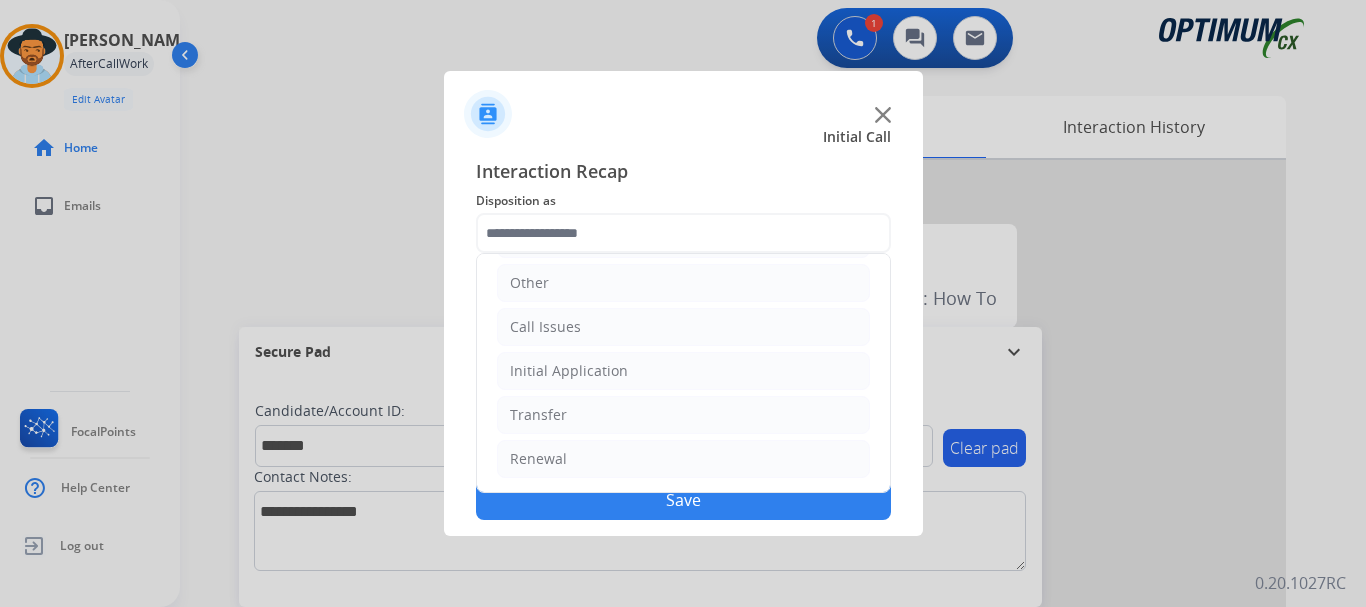 click on "Initial Application" 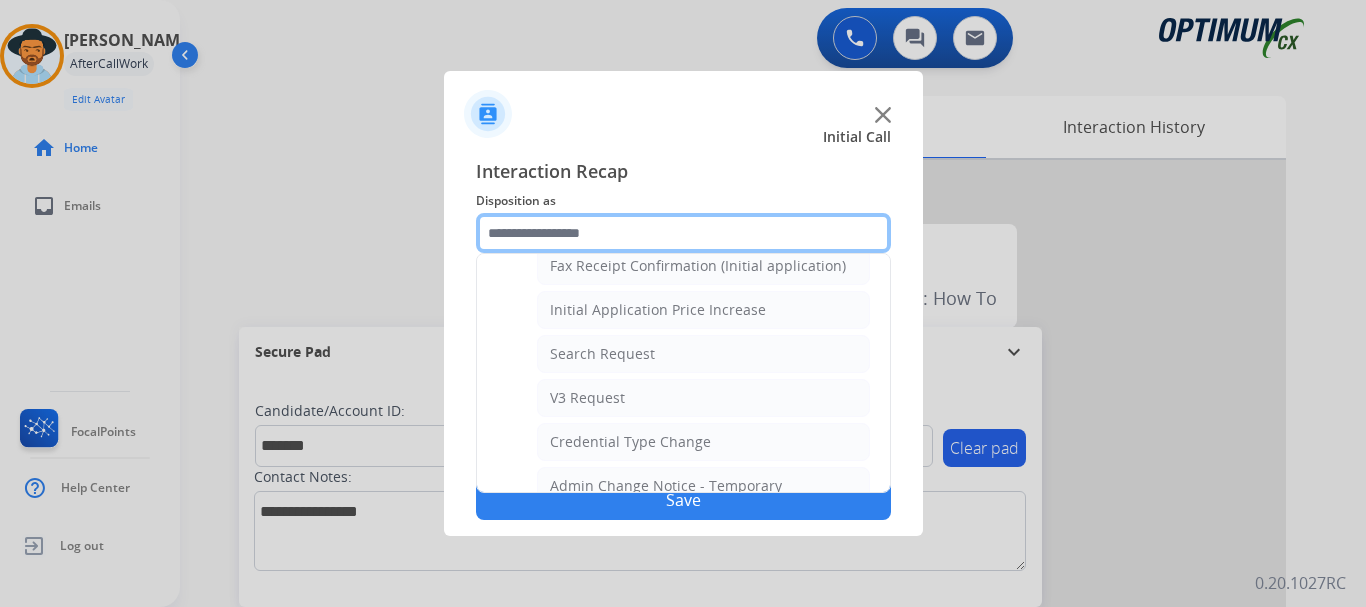 scroll, scrollTop: 711, scrollLeft: 0, axis: vertical 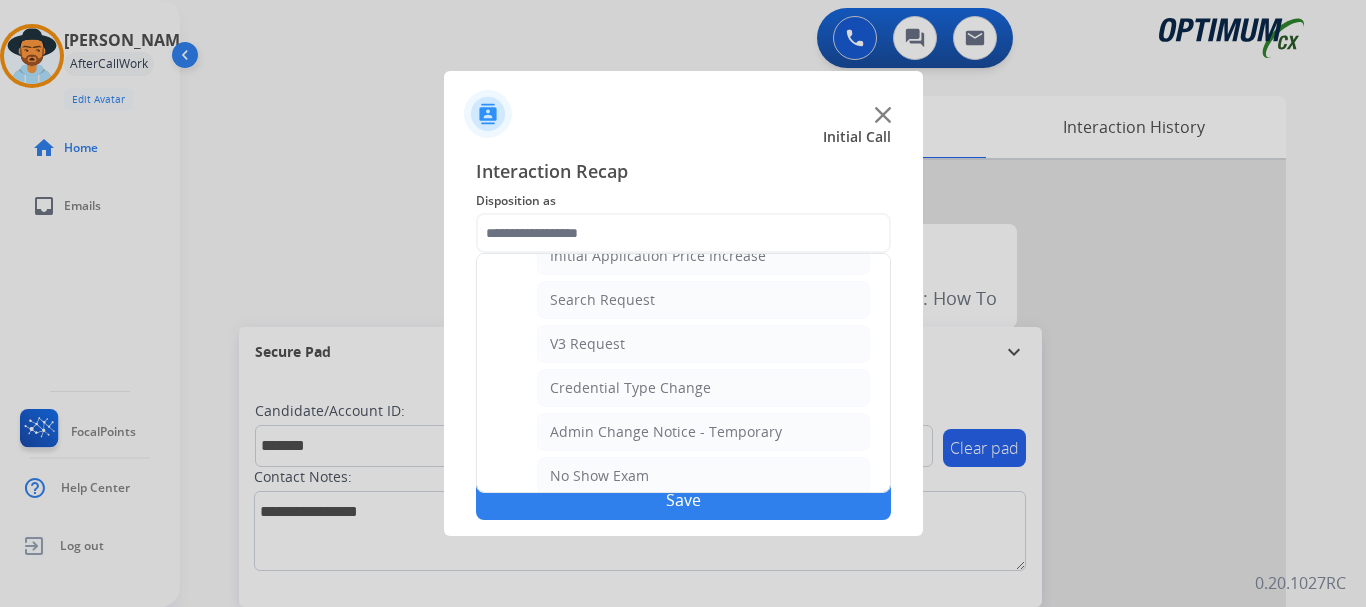 click on "Search Request" 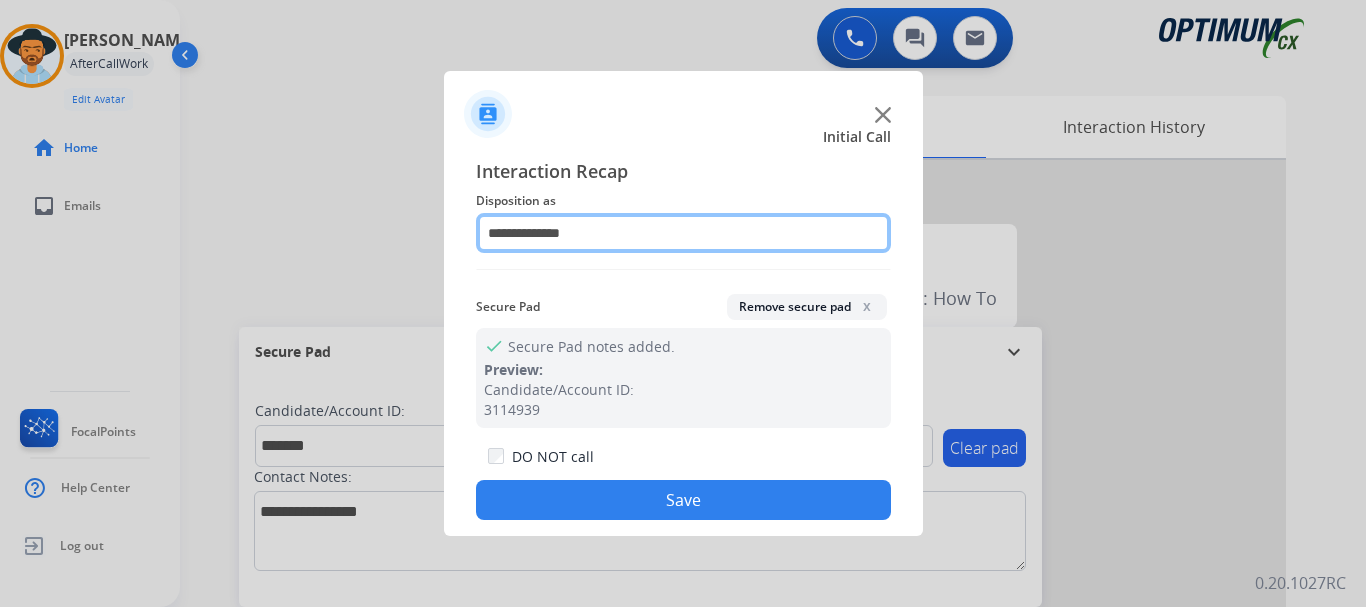 click on "**********" 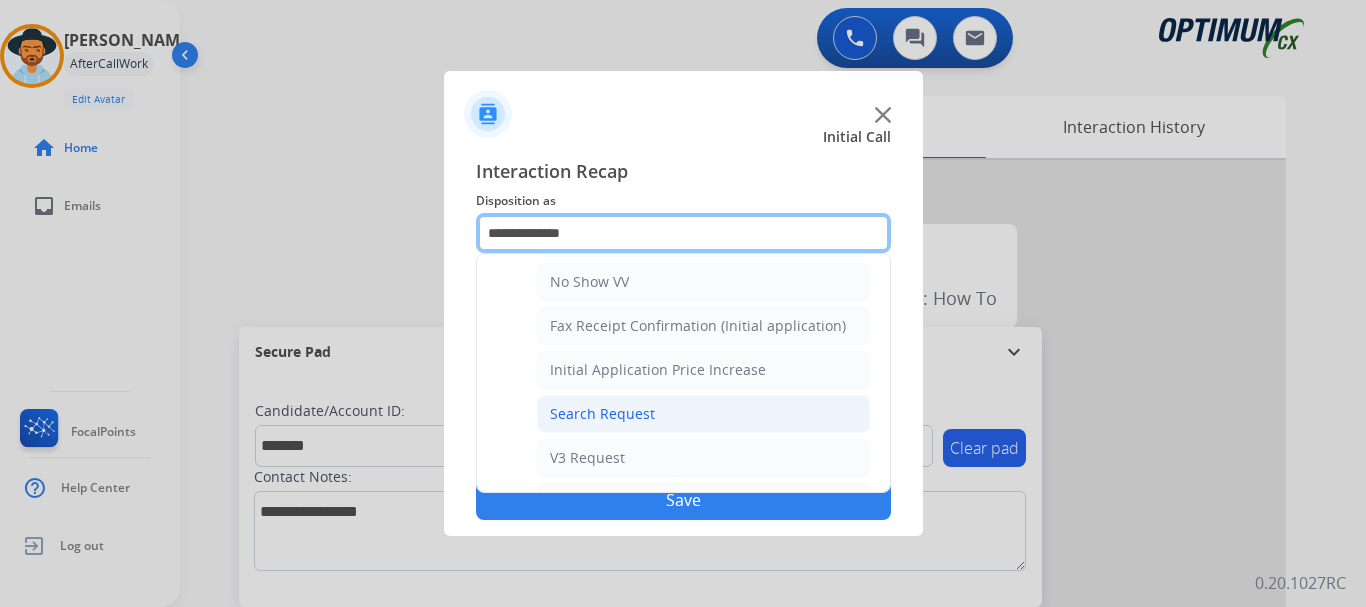 scroll, scrollTop: 636, scrollLeft: 0, axis: vertical 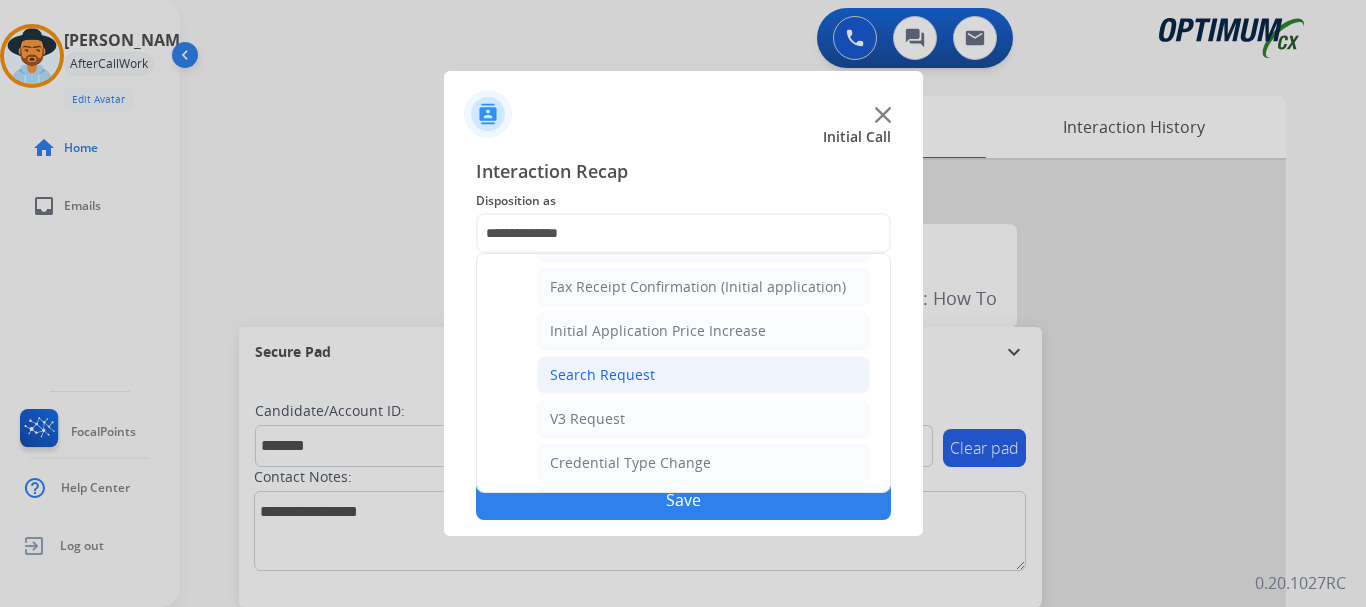 click on "V3 Request" 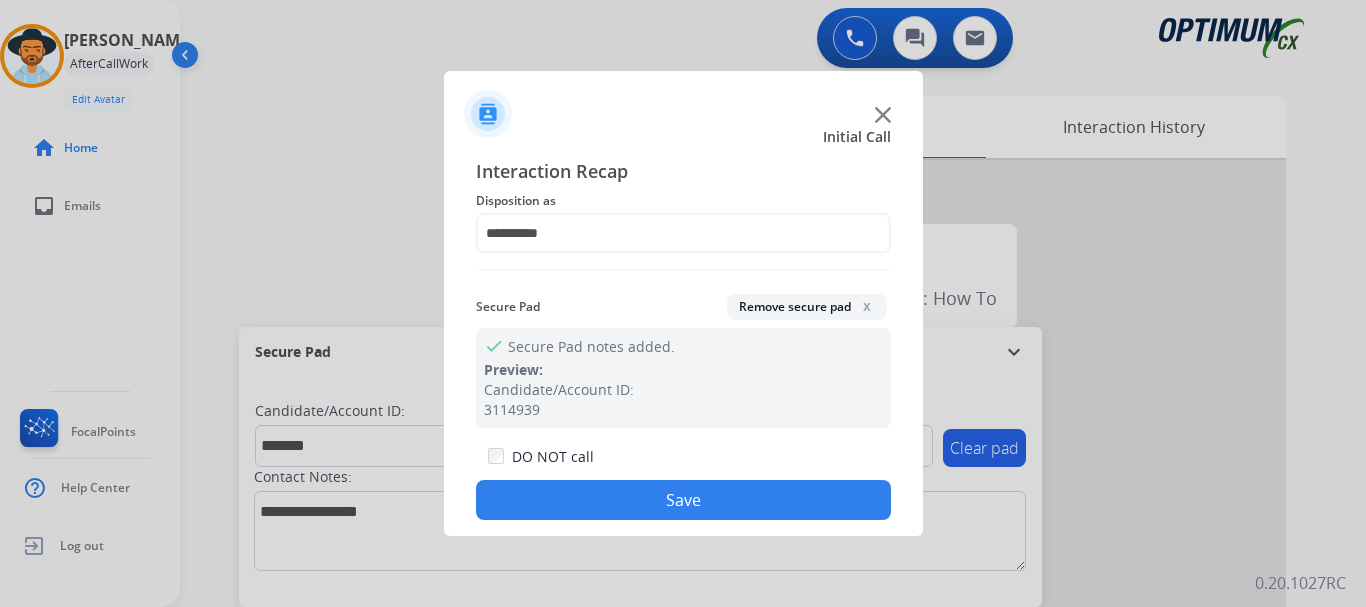 click on "Save" 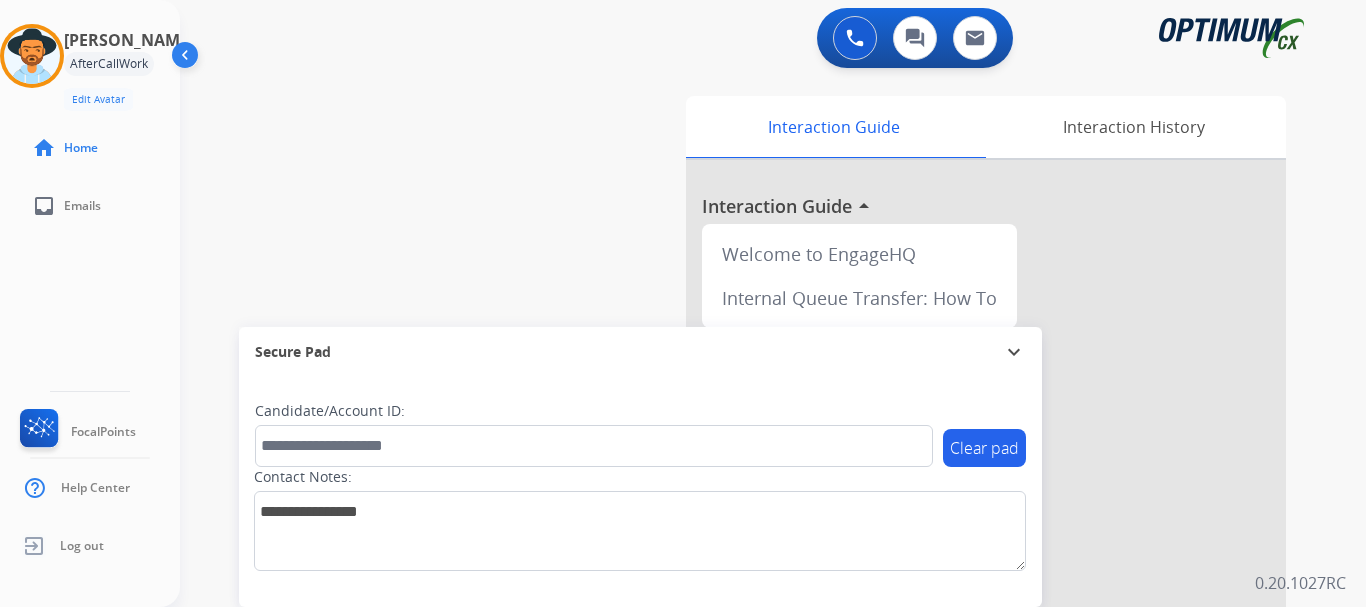 click on "swap_horiz Break voice bridge close_fullscreen Connect 3-Way Call merge_type Separate 3-Way Call  Interaction Guide   Interaction History  Interaction Guide arrow_drop_up  Welcome to EngageHQ   Internal Queue Transfer: How To  Secure Pad expand_more Clear pad Candidate/Account ID: Contact Notes:" at bounding box center (749, 489) 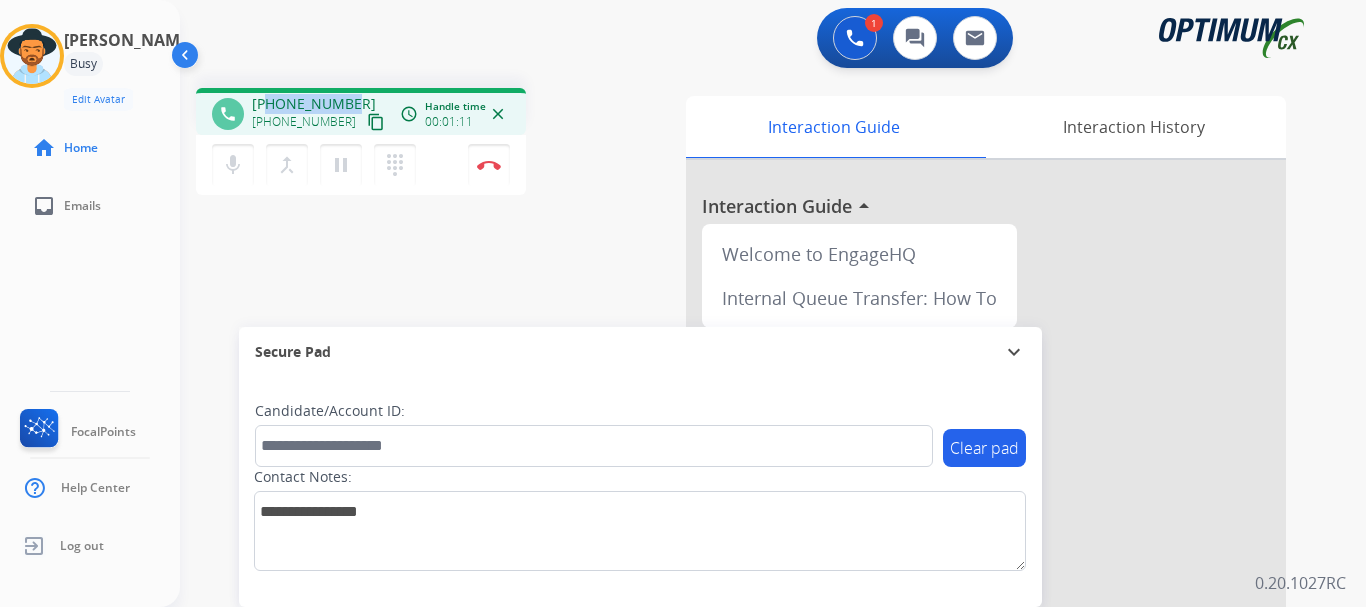 drag, startPoint x: 269, startPoint y: 99, endPoint x: 345, endPoint y: 97, distance: 76.02631 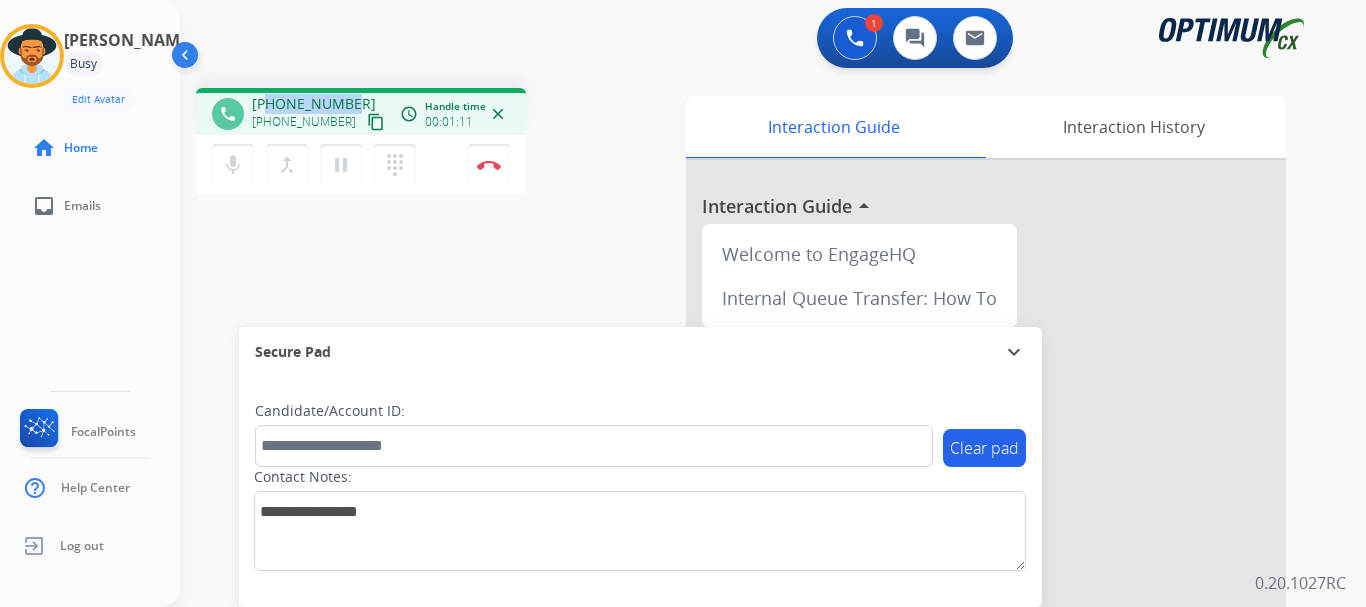 click on "+13192391385" at bounding box center (314, 104) 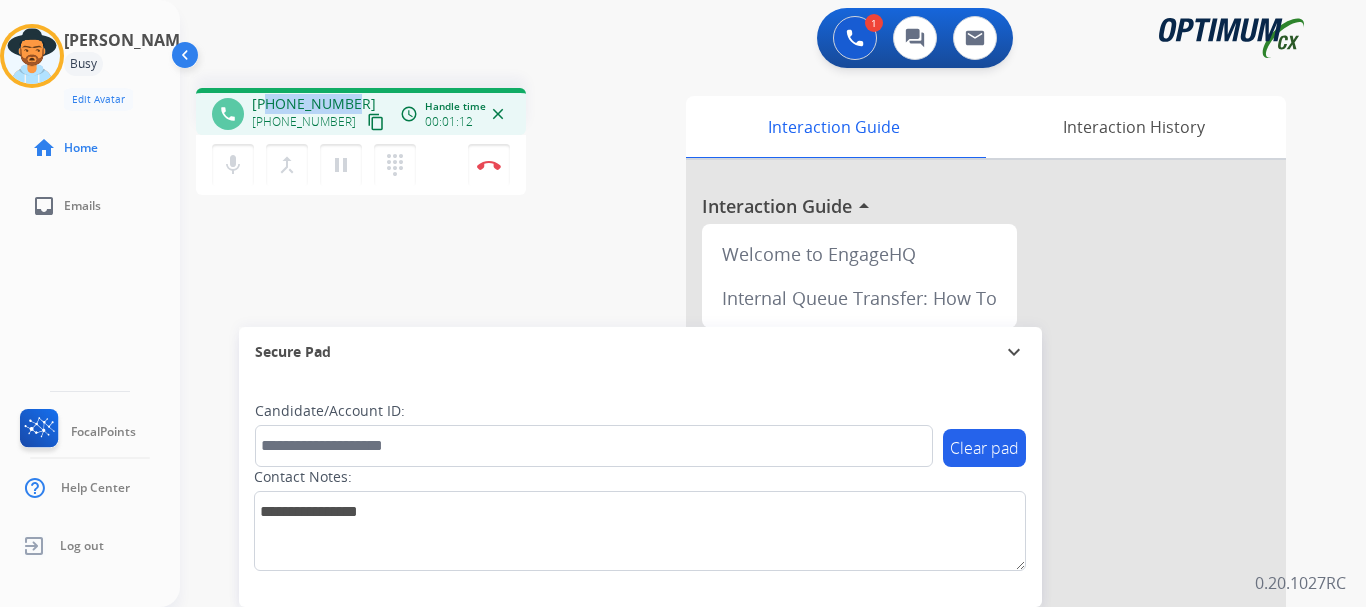 copy on "3192391385" 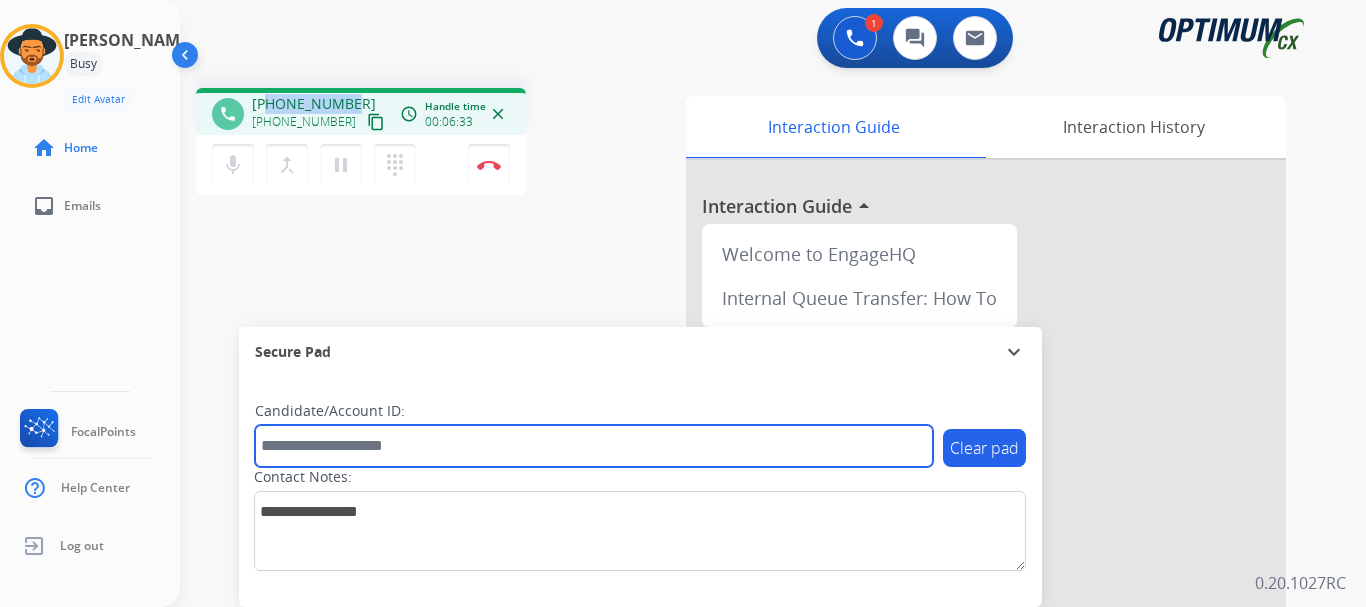 click at bounding box center (594, 446) 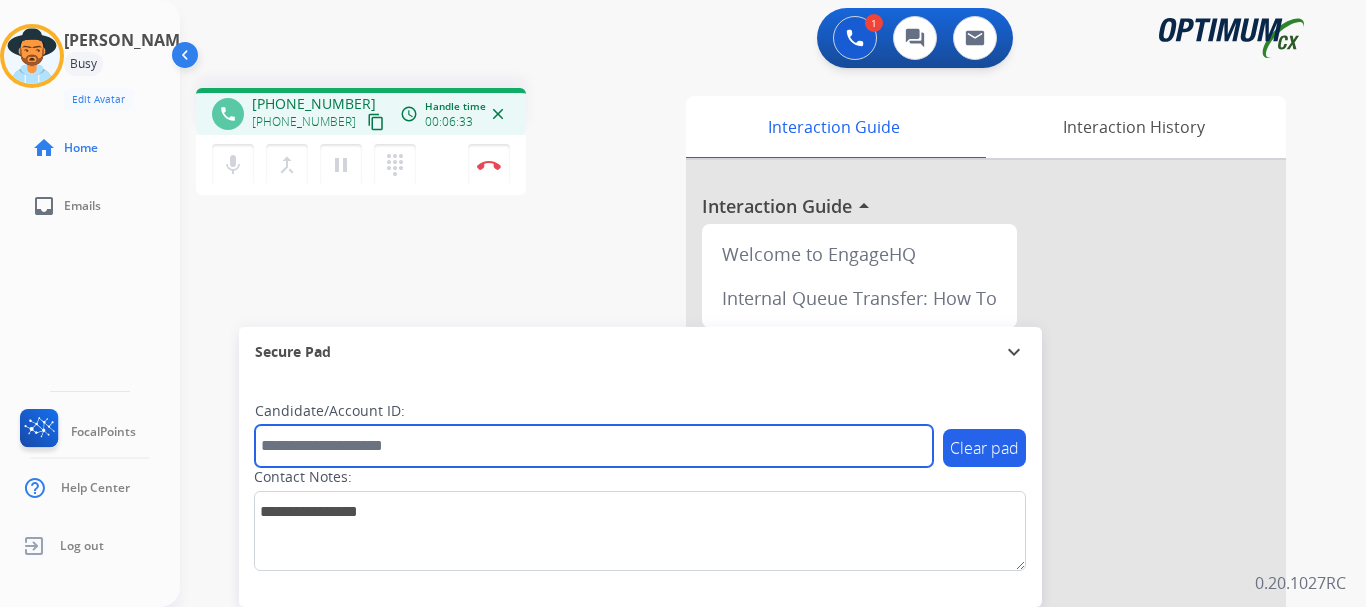 paste on "*******" 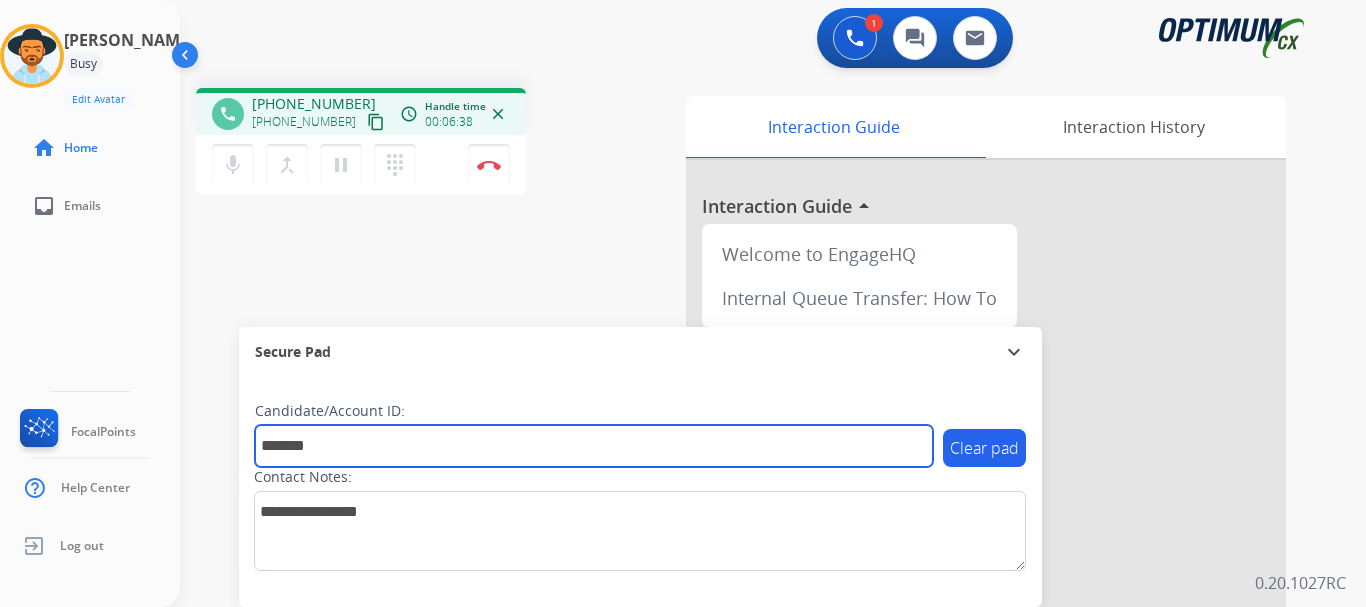 type on "*******" 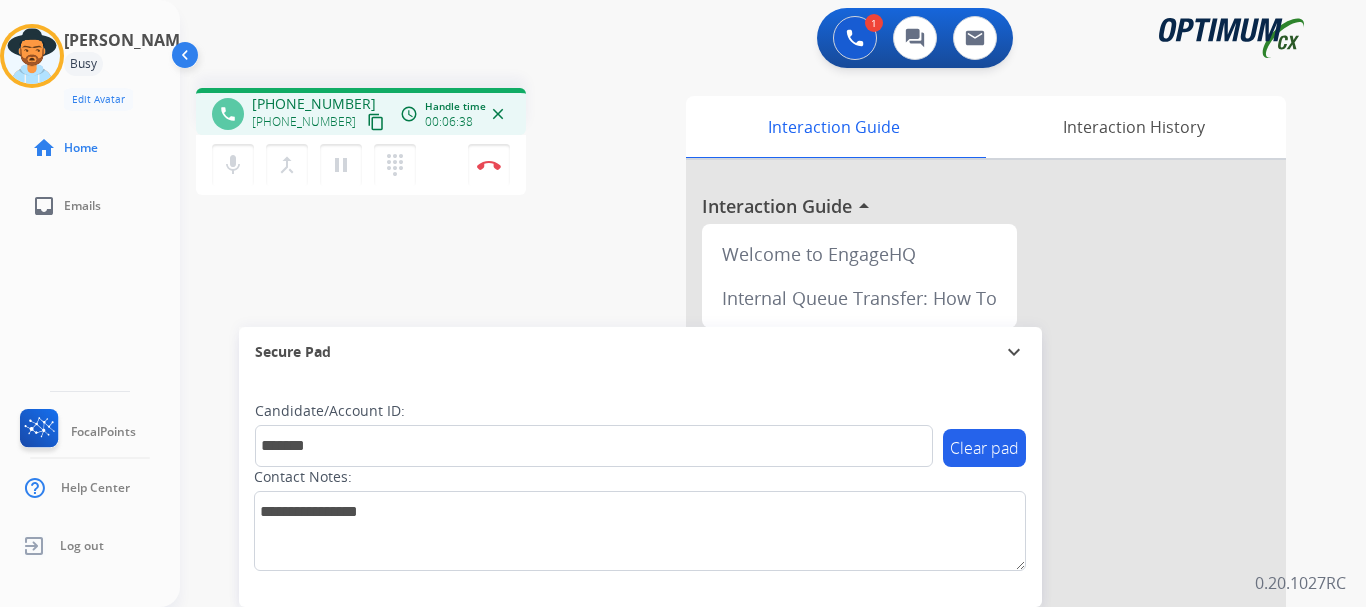 click on "phone +13192391385 +13192391385 content_copy access_time Call metrics Queue   00:22 Hold   00:00 Talk   06:38 Total   06:59 Handle time 00:06:38 close mic Mute merge_type Bridge pause Hold dialpad Dialpad Disconnect swap_horiz Break voice bridge close_fullscreen Connect 3-Way Call merge_type Separate 3-Way Call  Interaction Guide   Interaction History  Interaction Guide arrow_drop_up  Welcome to EngageHQ   Internal Queue Transfer: How To  Secure Pad expand_more Clear pad Candidate/Account ID: ******* Contact Notes:" at bounding box center (749, 489) 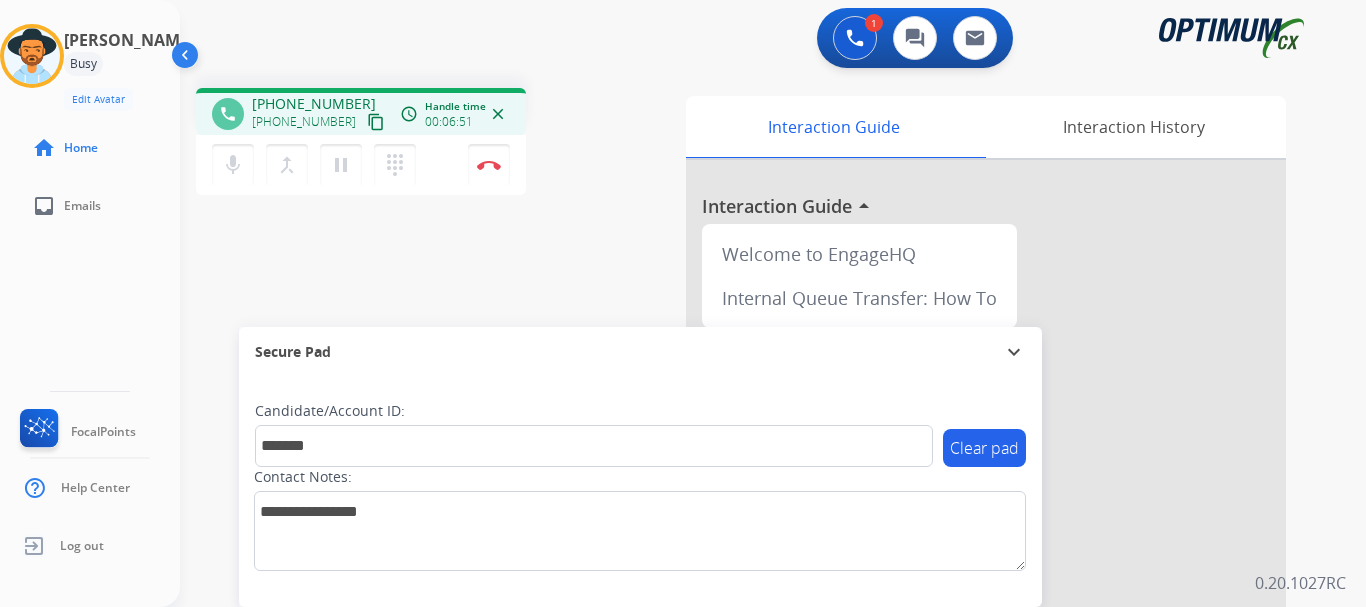 click at bounding box center (489, 165) 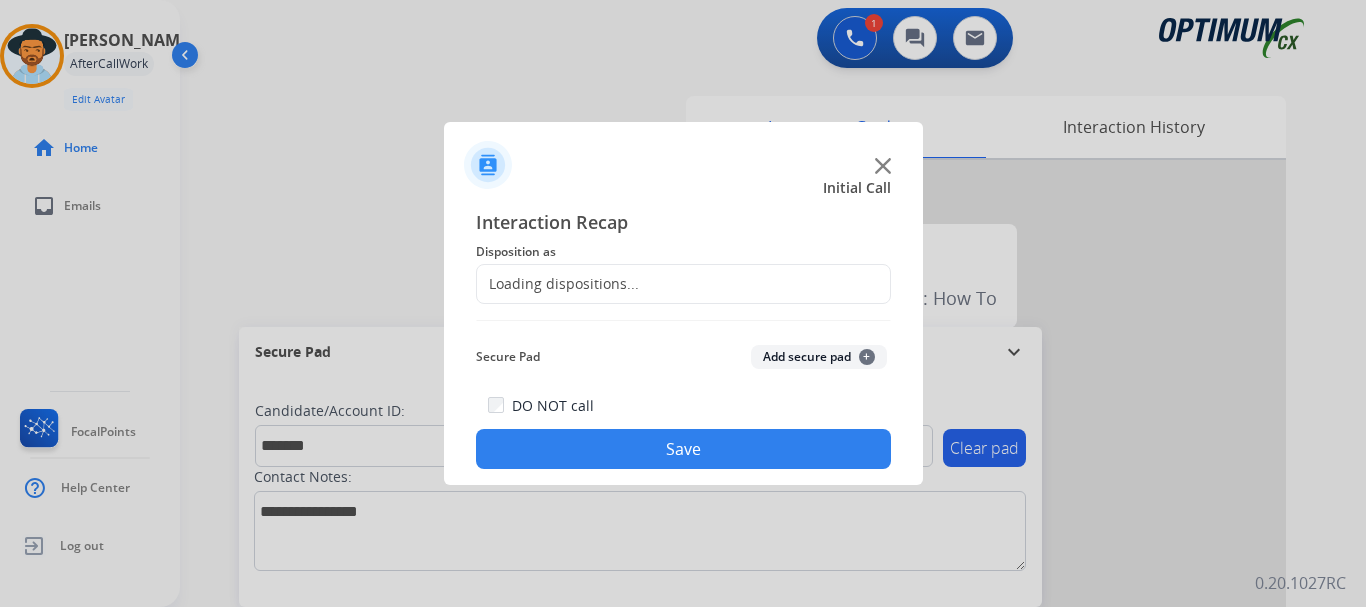 click on "Add secure pad  +" 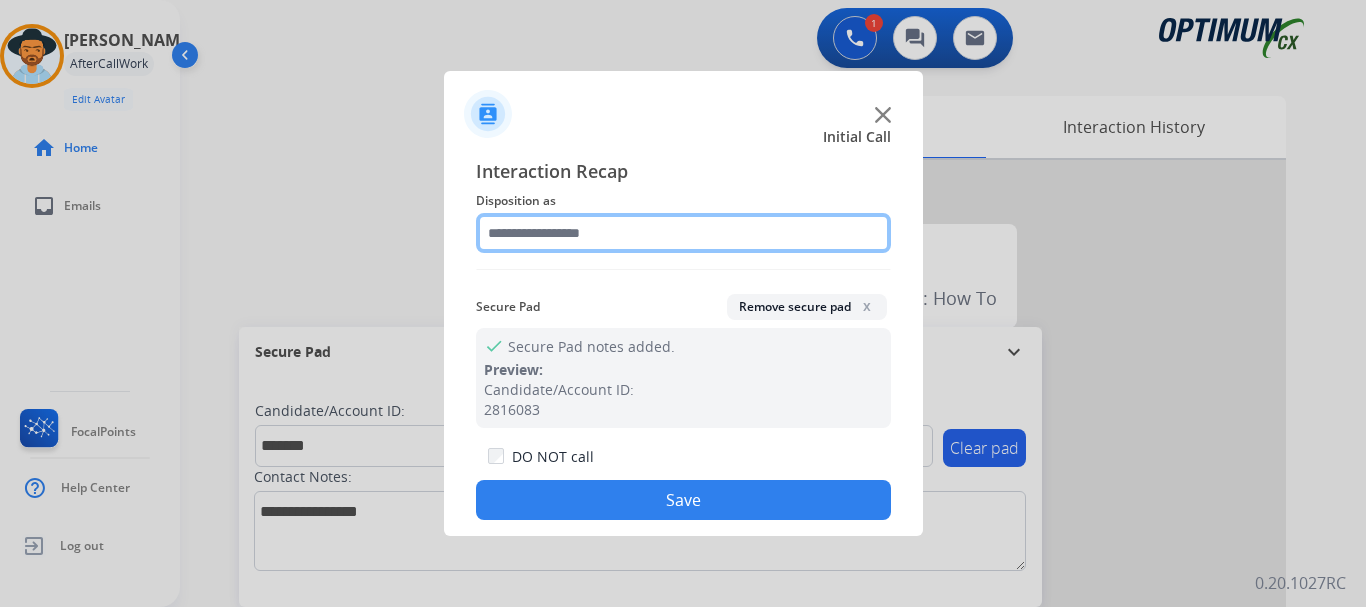 click 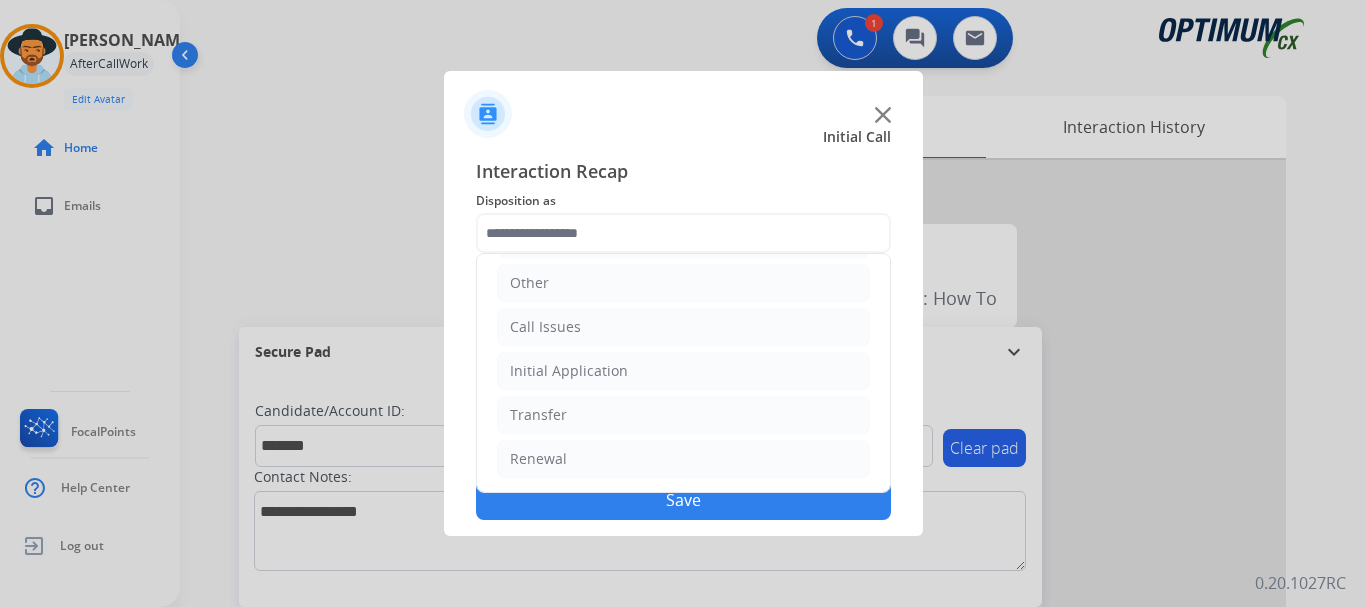 click on "Renewal" 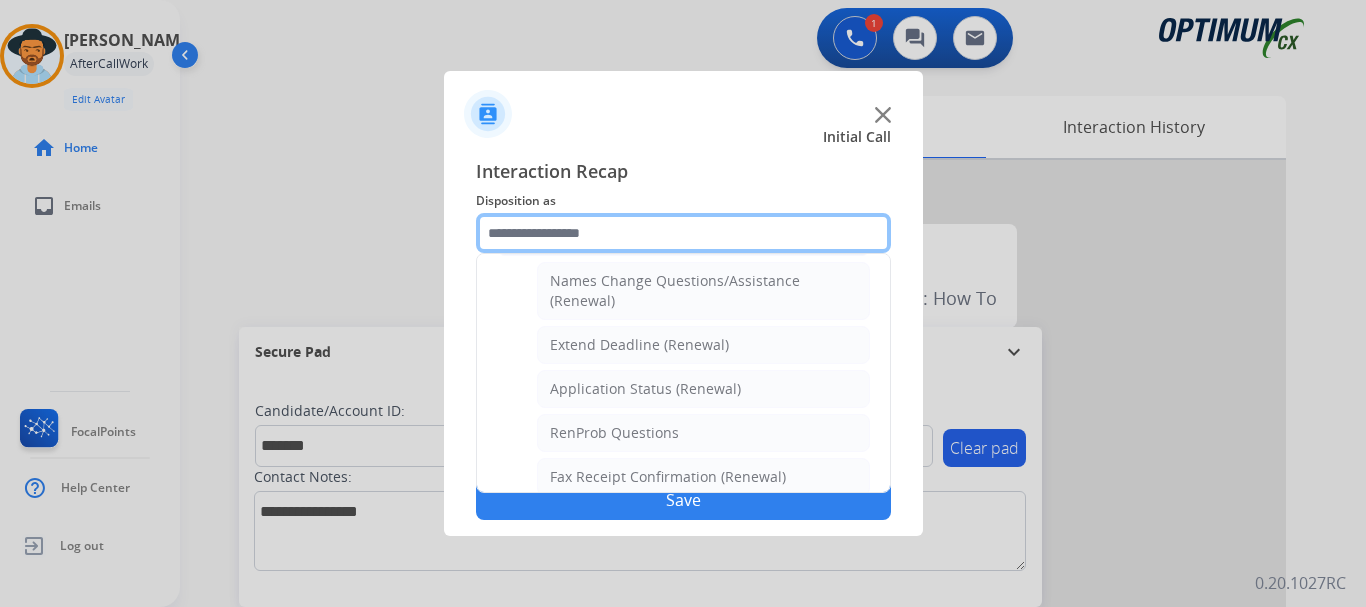 scroll, scrollTop: 772, scrollLeft: 0, axis: vertical 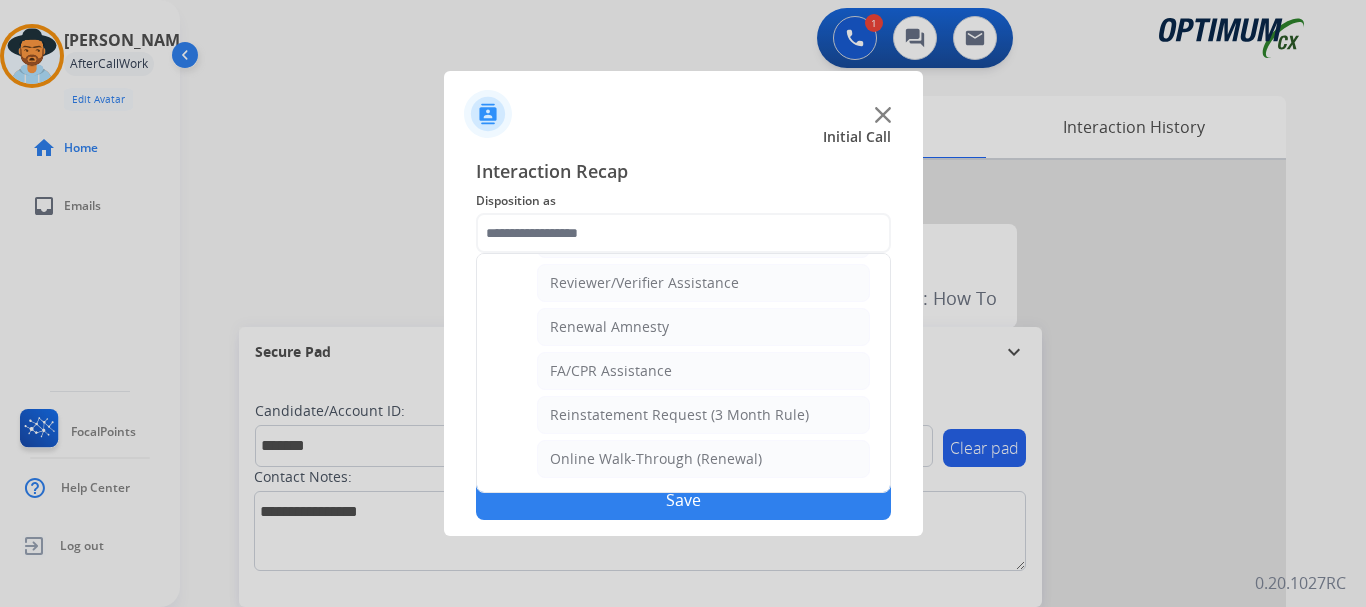click on "Reviewer/Verifier Assistance" 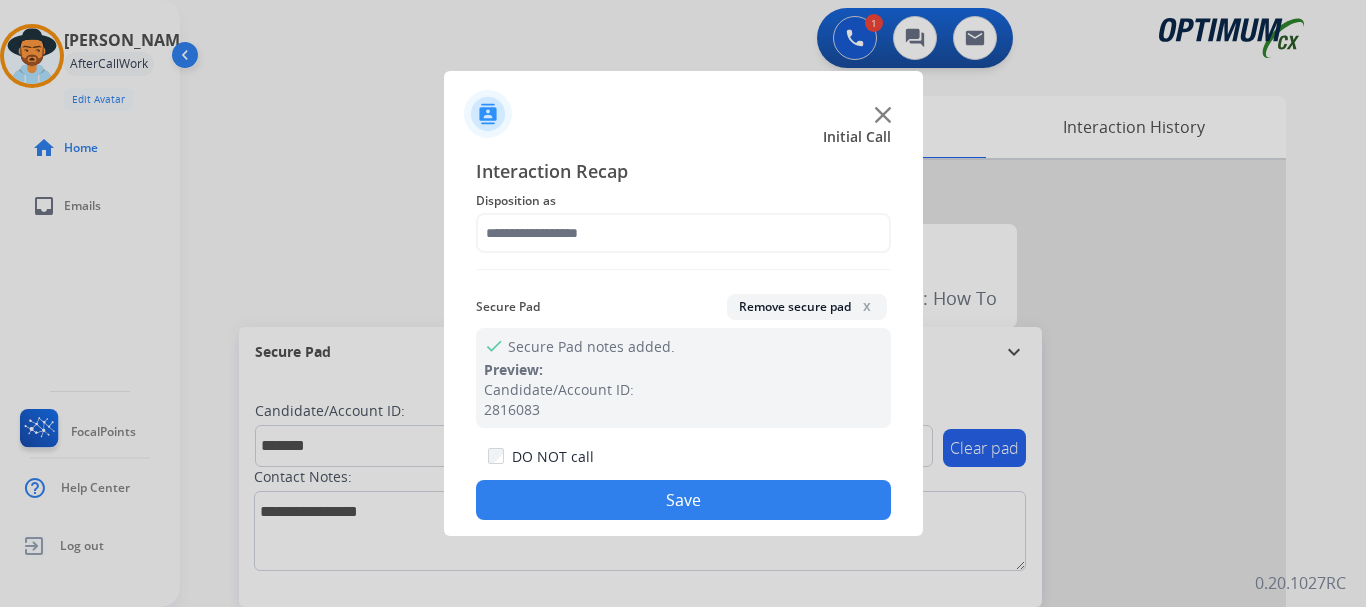 type on "**********" 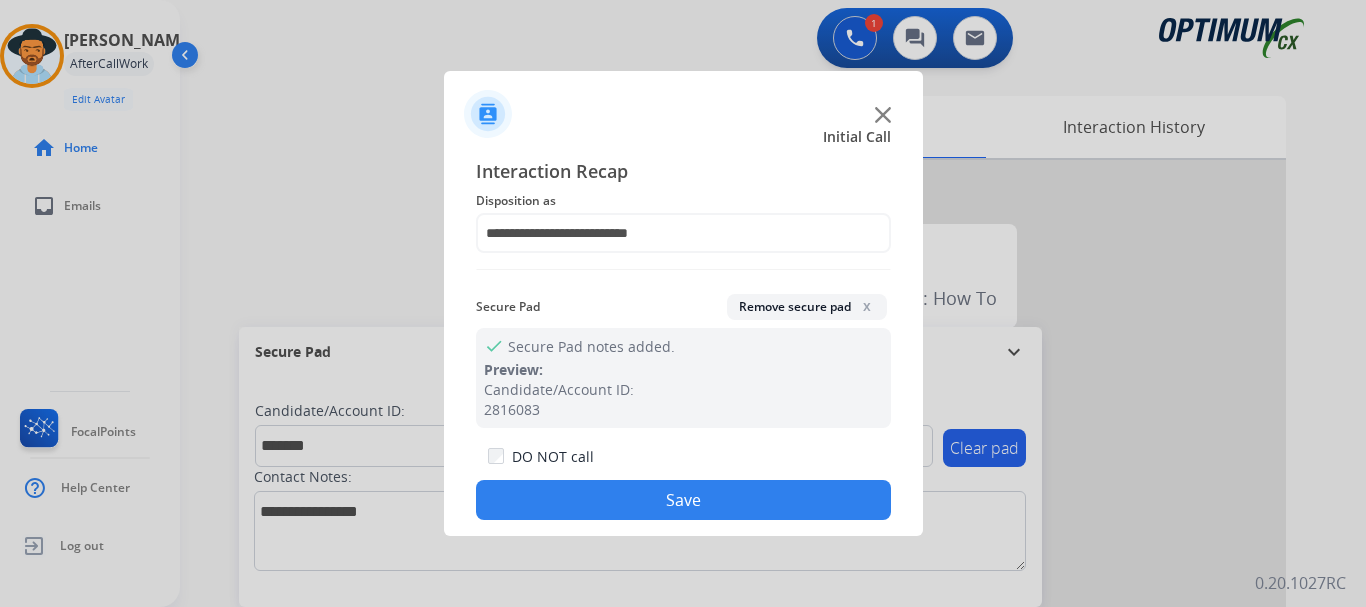 click on "Save" 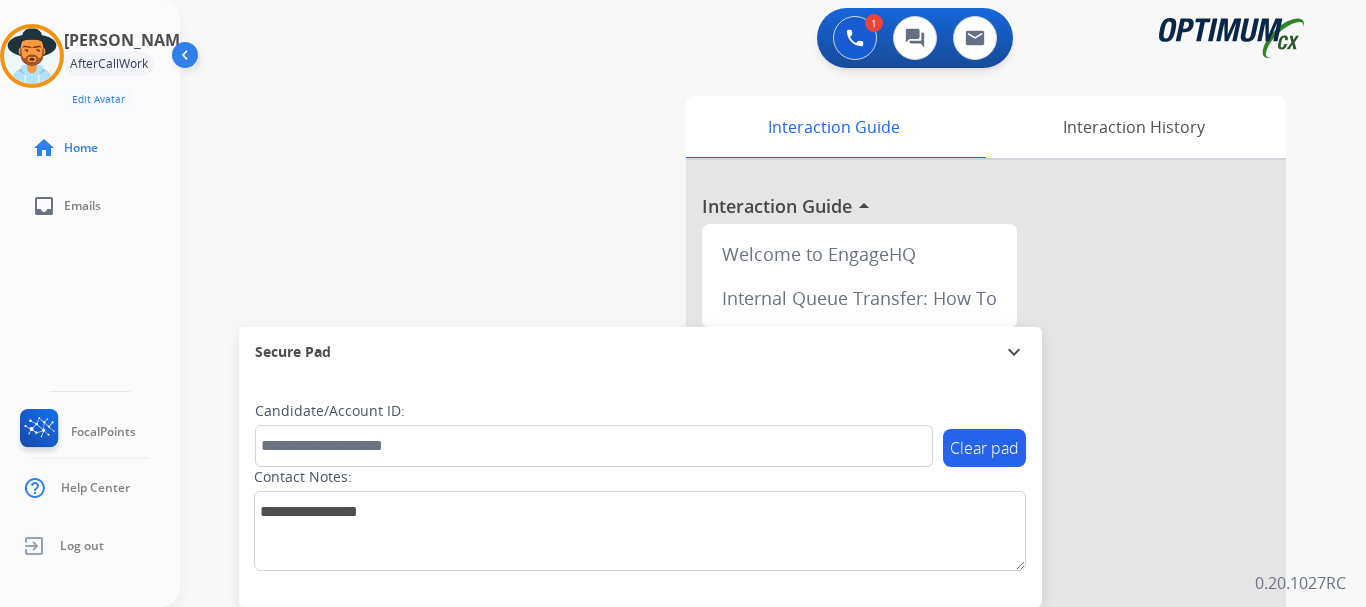 click on "swap_horiz Break voice bridge close_fullscreen Connect 3-Way Call merge_type Separate 3-Way Call  Interaction Guide   Interaction History  Interaction Guide arrow_drop_up  Welcome to EngageHQ   Internal Queue Transfer: How To  Secure Pad expand_more Clear pad Candidate/Account ID: Contact Notes:" at bounding box center (749, 489) 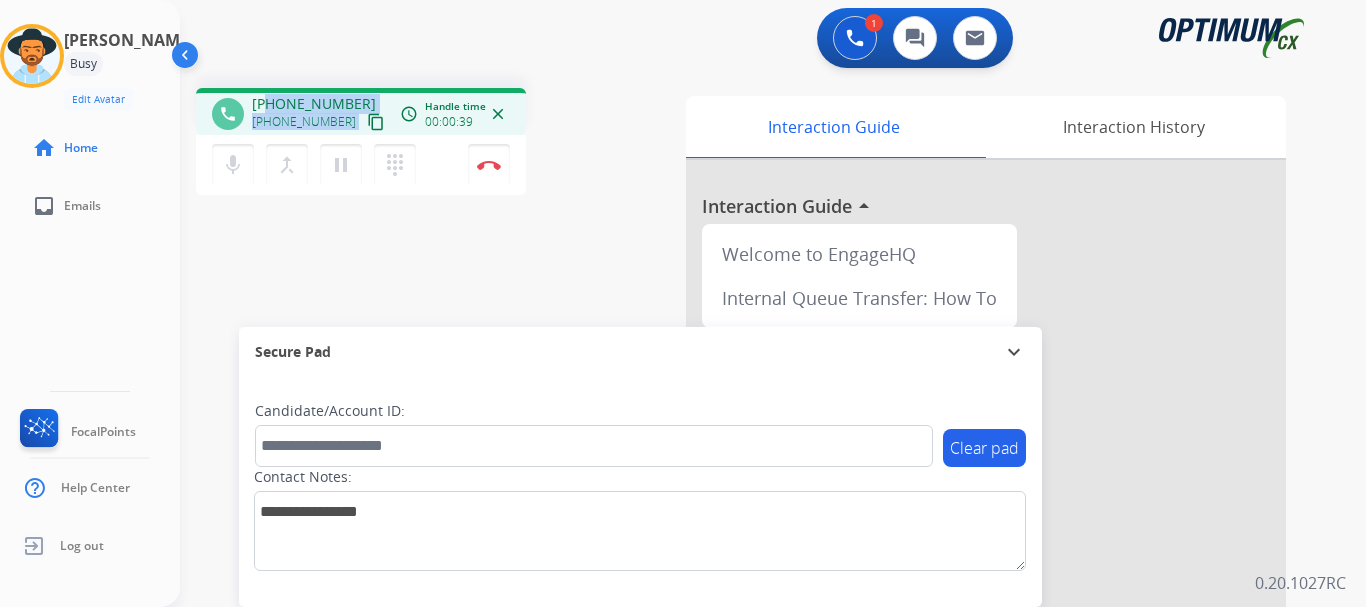 drag, startPoint x: 267, startPoint y: 101, endPoint x: 387, endPoint y: 86, distance: 120.93387 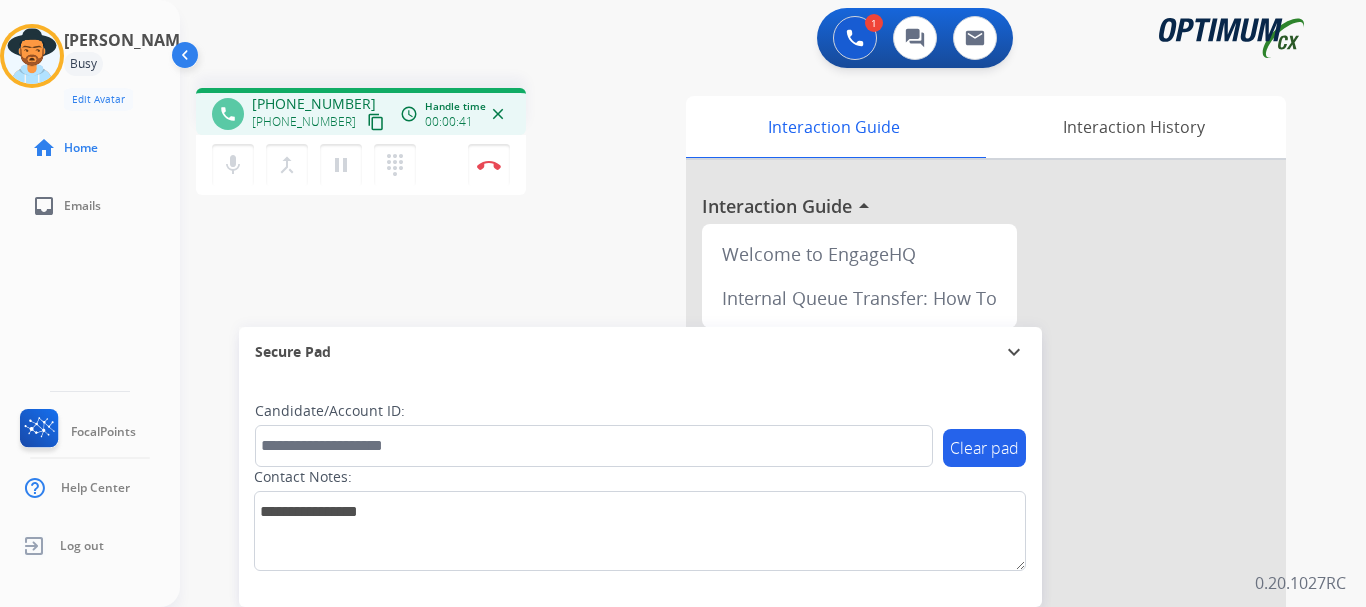 click on "1 Voice Interactions  0  Chat Interactions   0  Email Interactions" at bounding box center (761, 40) 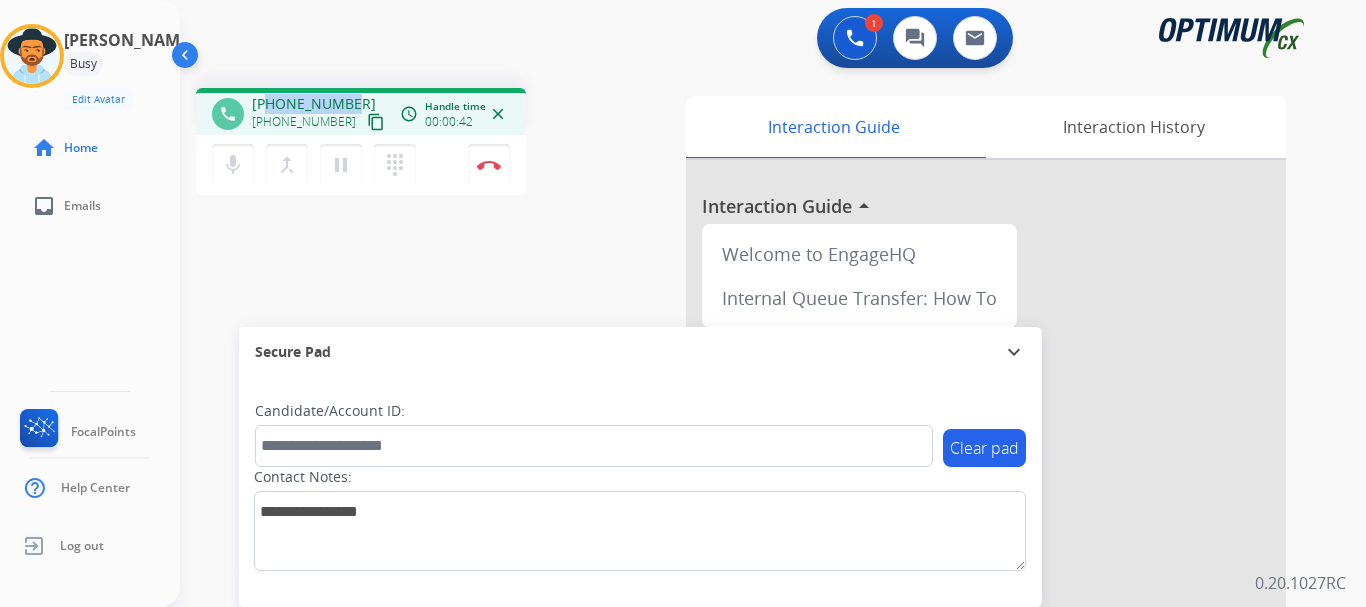 drag, startPoint x: 347, startPoint y: 97, endPoint x: 266, endPoint y: 99, distance: 81.02469 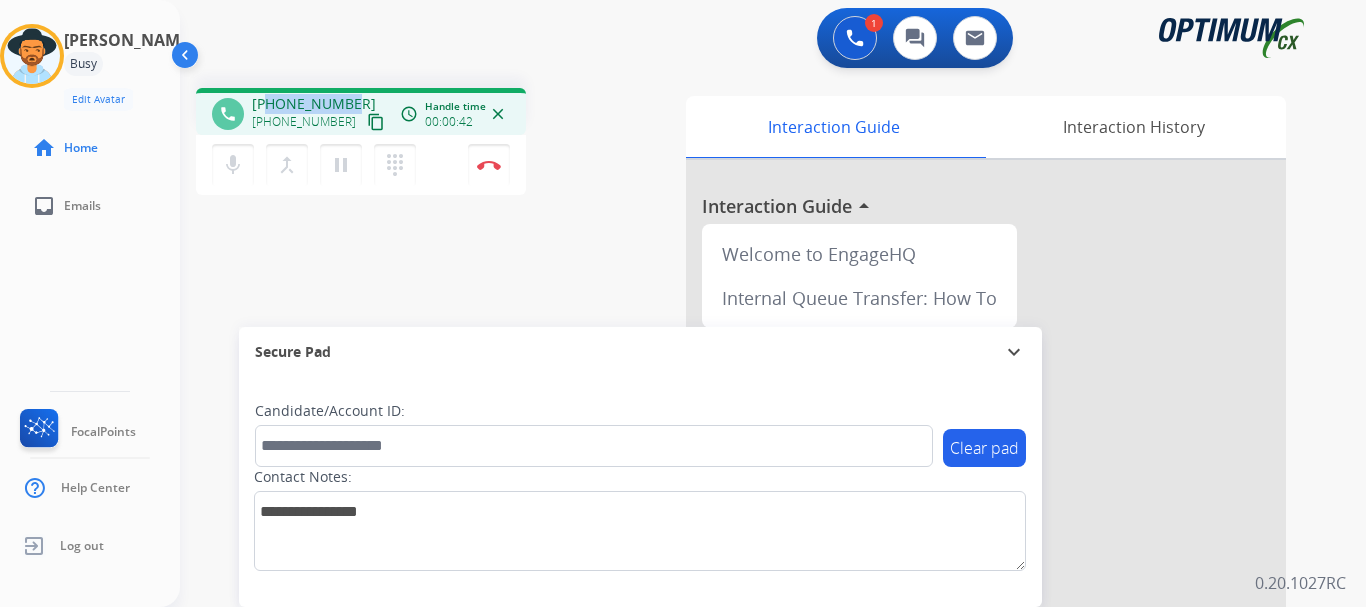 click on "+13476016906" at bounding box center [314, 104] 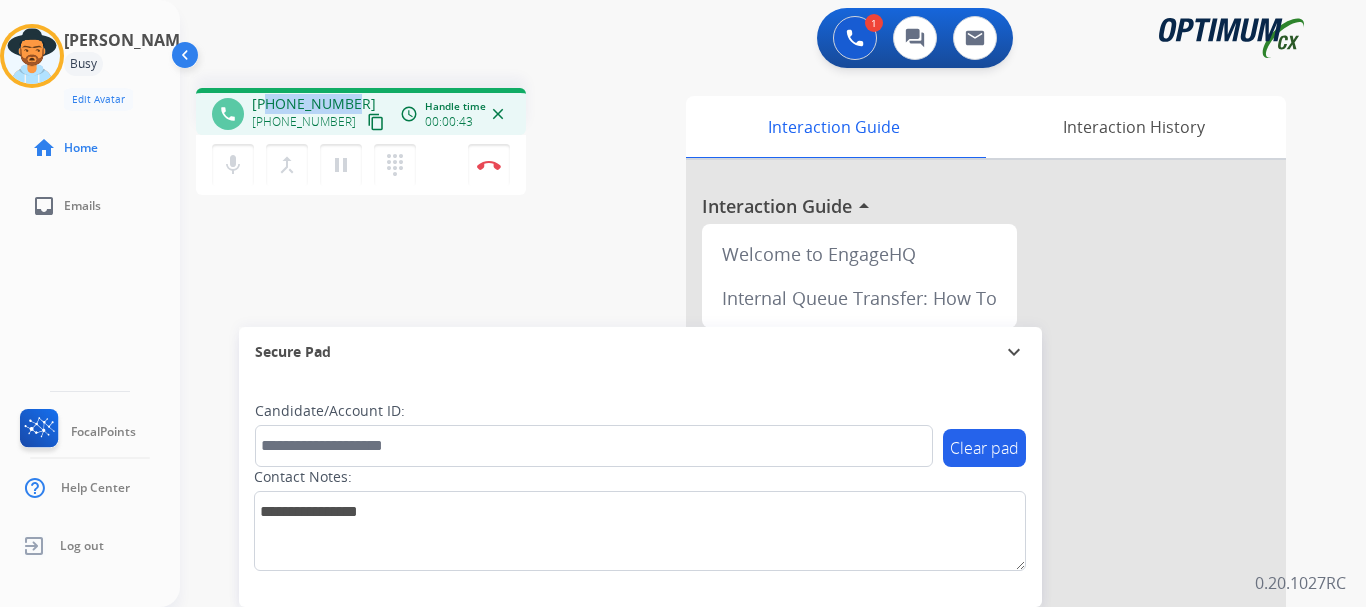 copy on "3476016906" 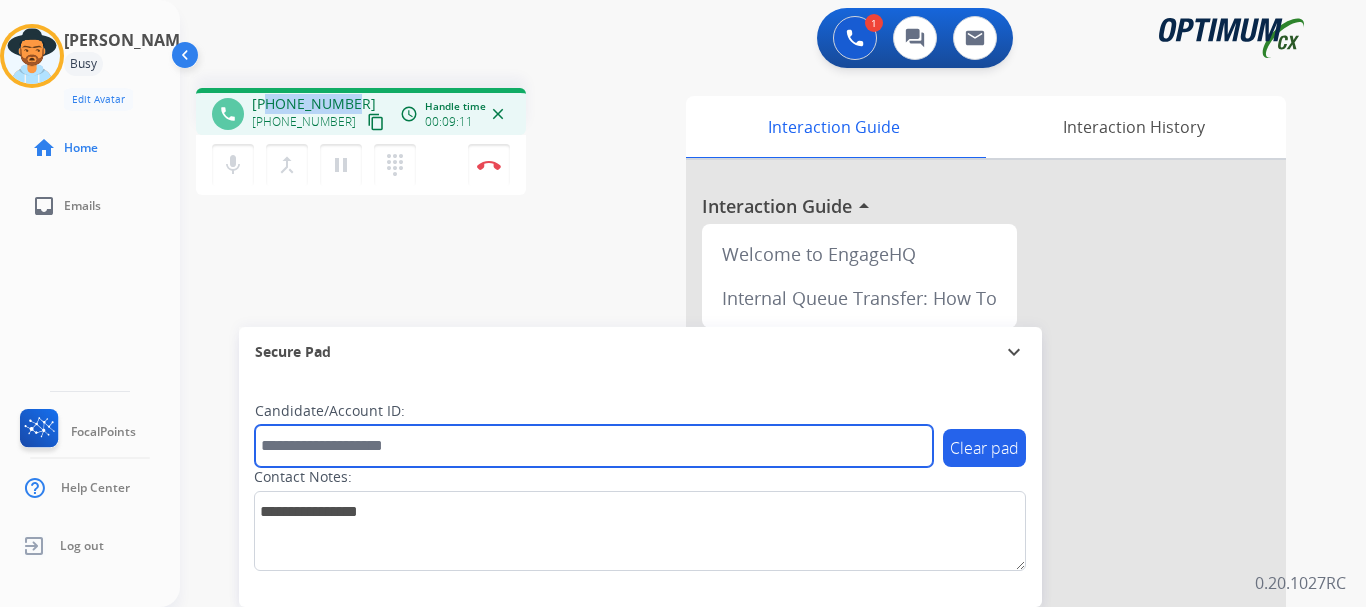 click at bounding box center (594, 446) 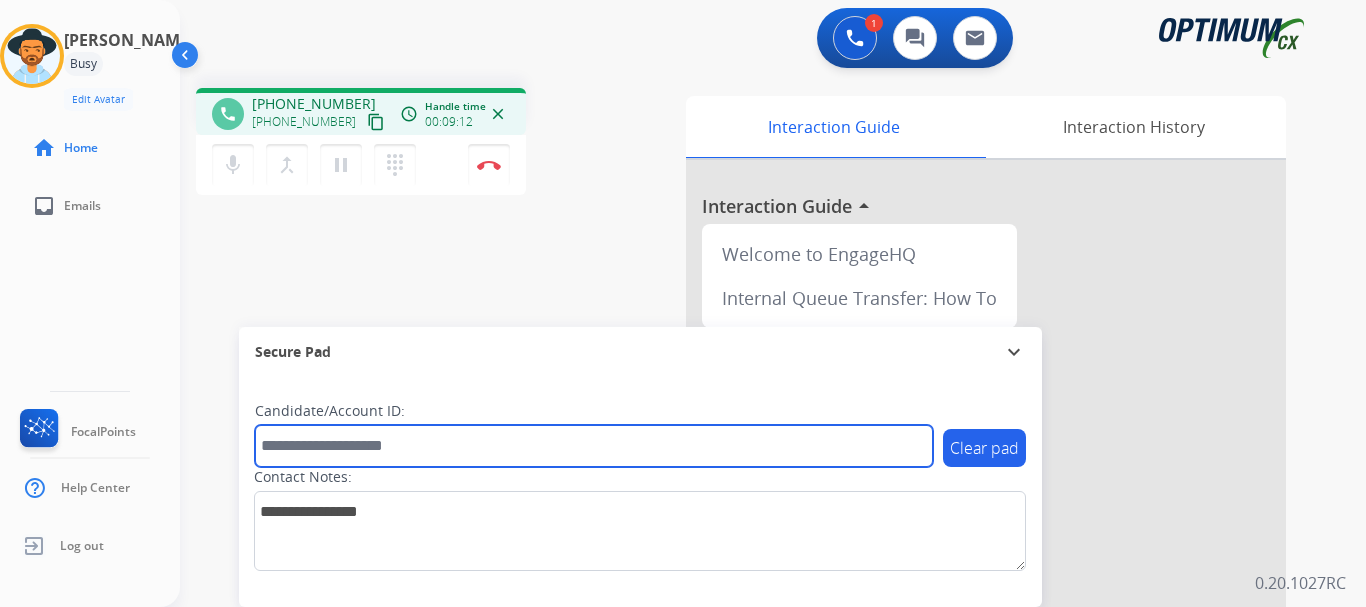paste on "*******" 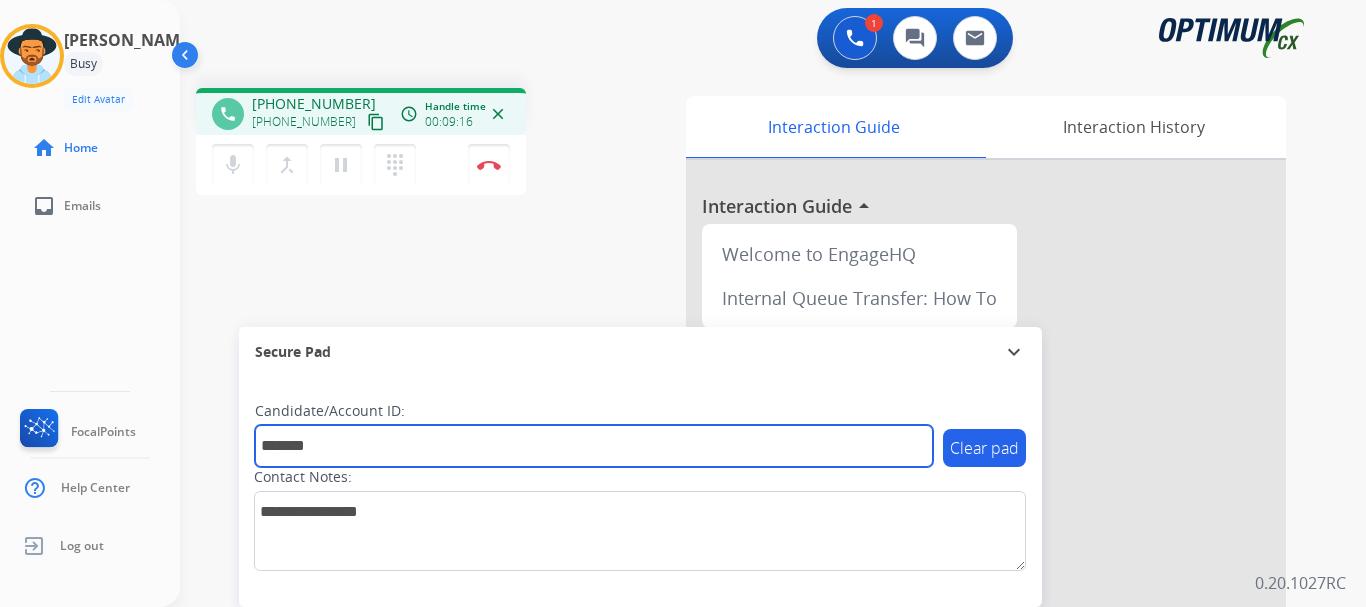 type on "*******" 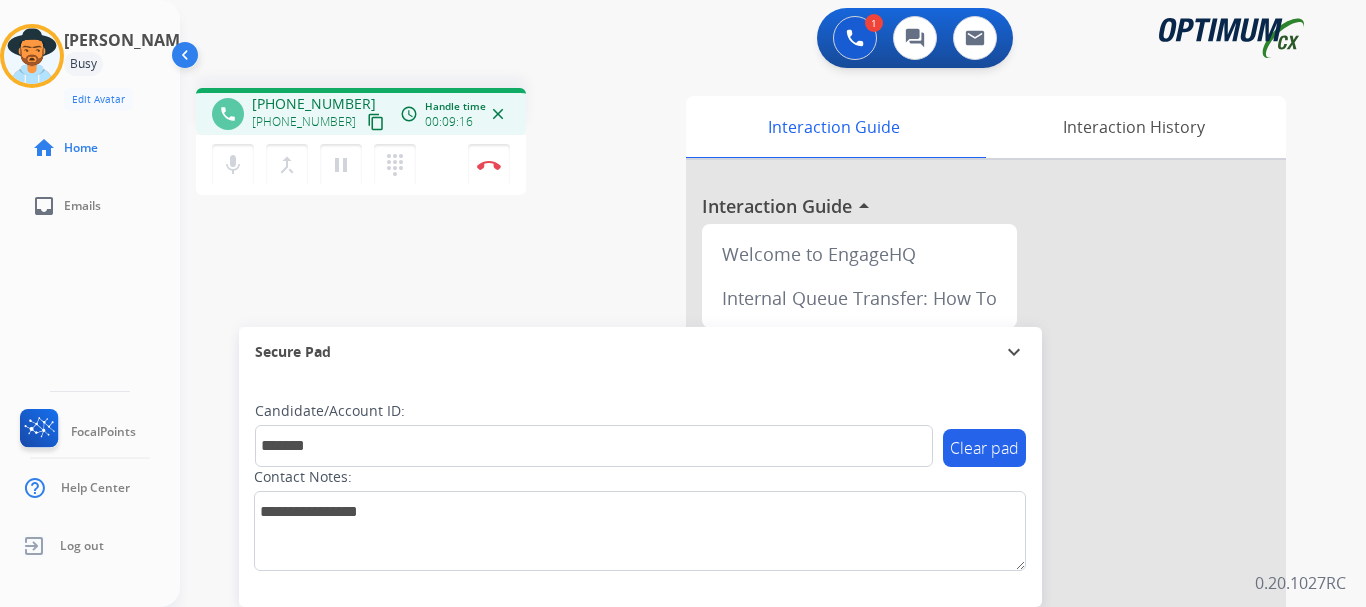 click at bounding box center [489, 165] 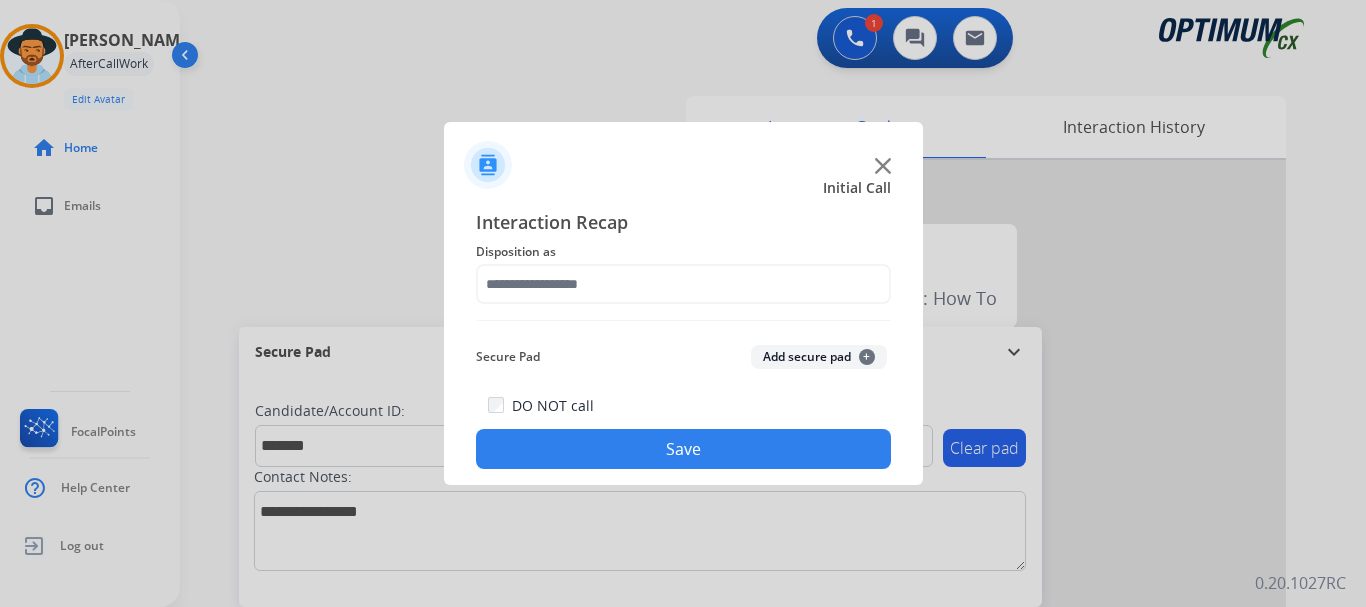 click on "Add secure pad  +" 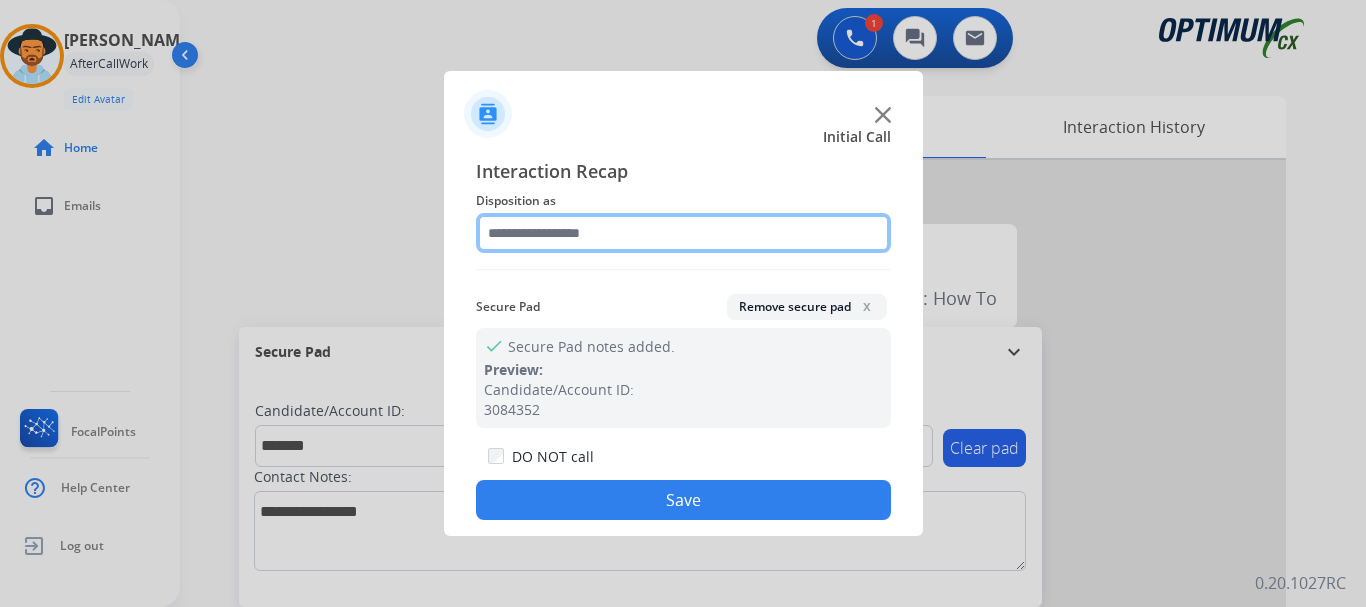 click 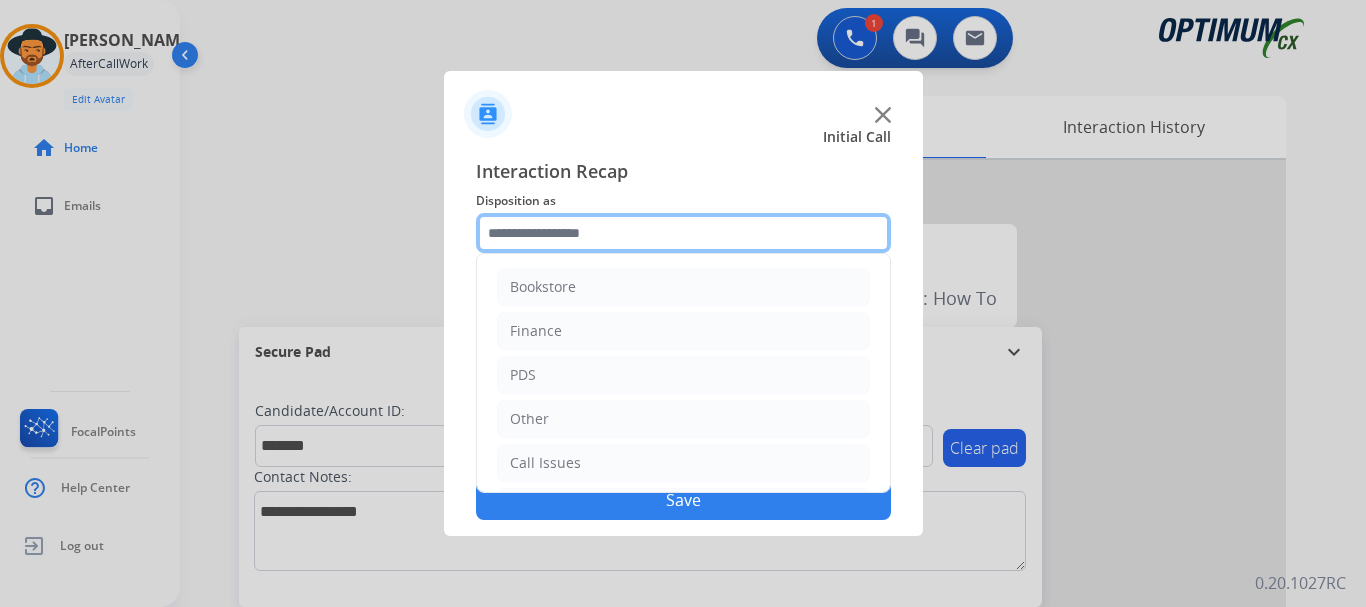 scroll, scrollTop: 136, scrollLeft: 0, axis: vertical 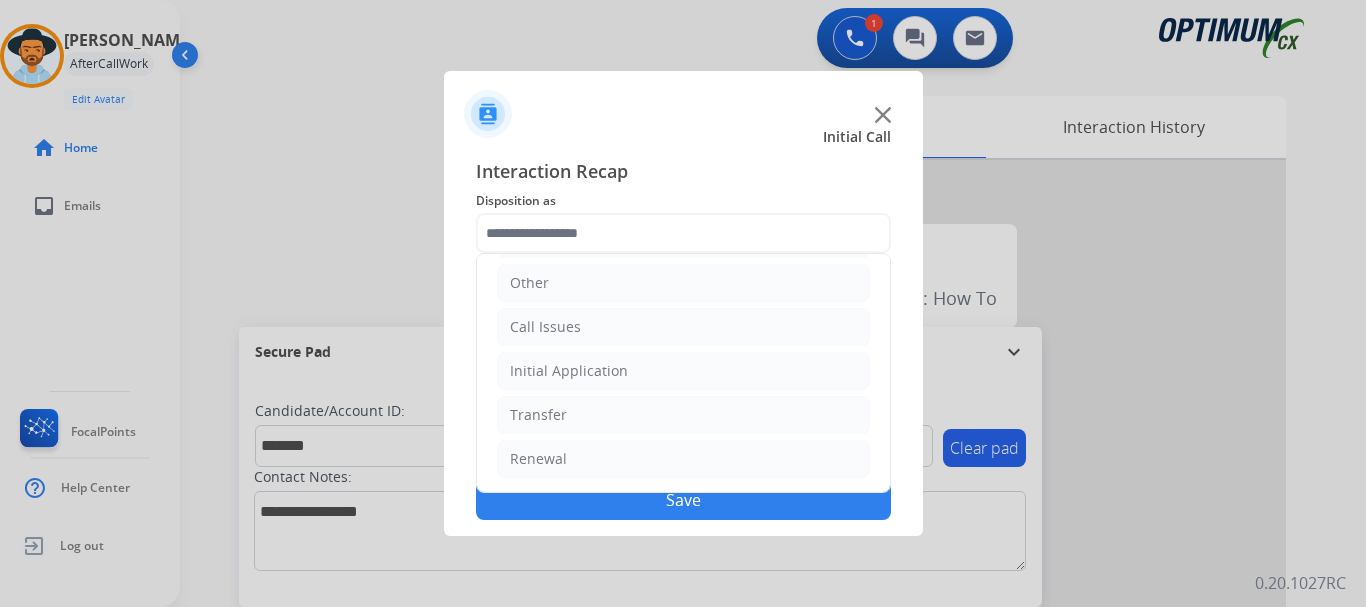 click on "Initial Application" 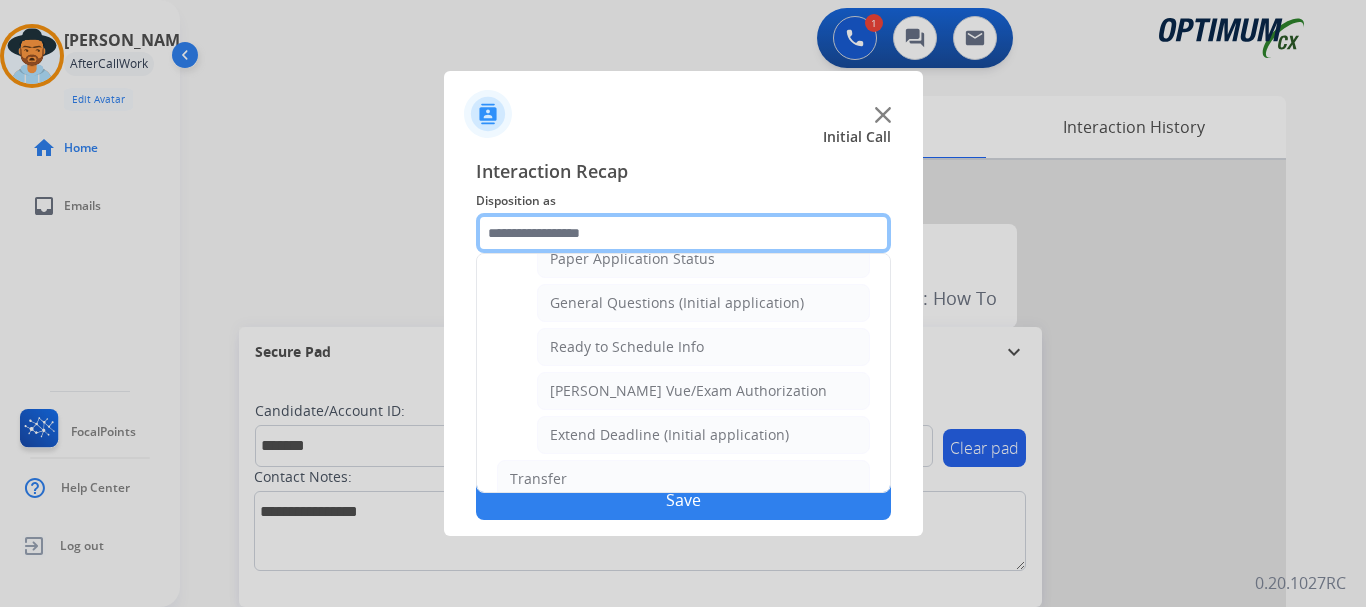 scroll, scrollTop: 1158, scrollLeft: 0, axis: vertical 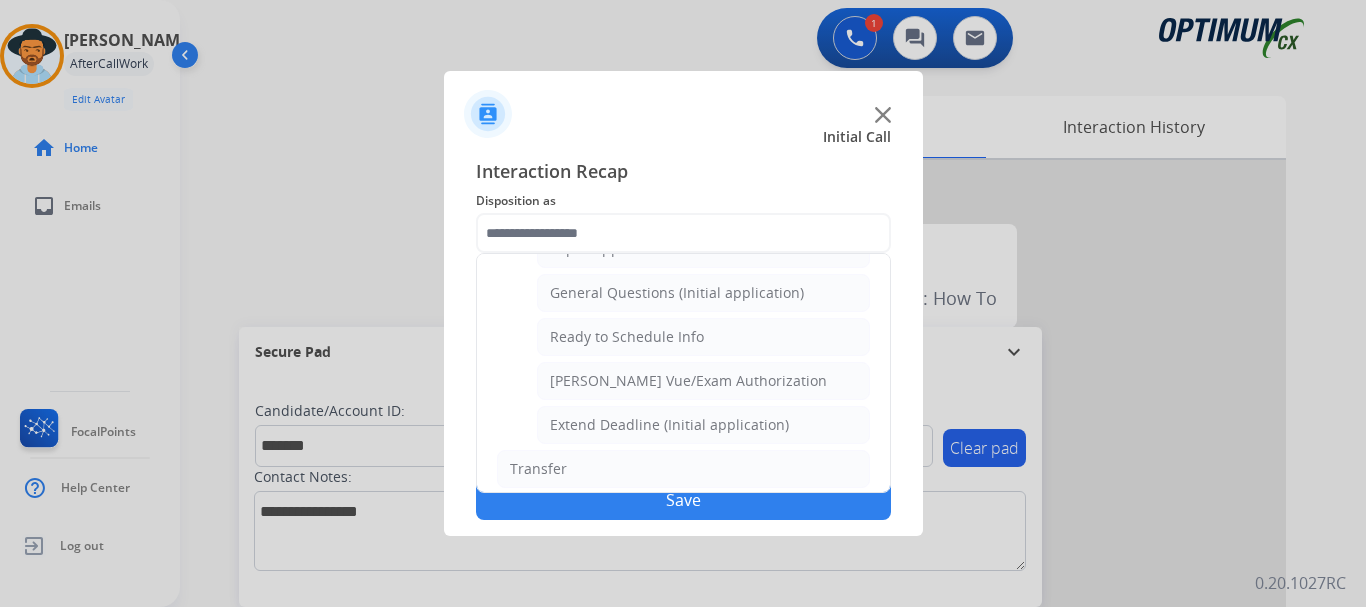 click on "Ready to Schedule Info" 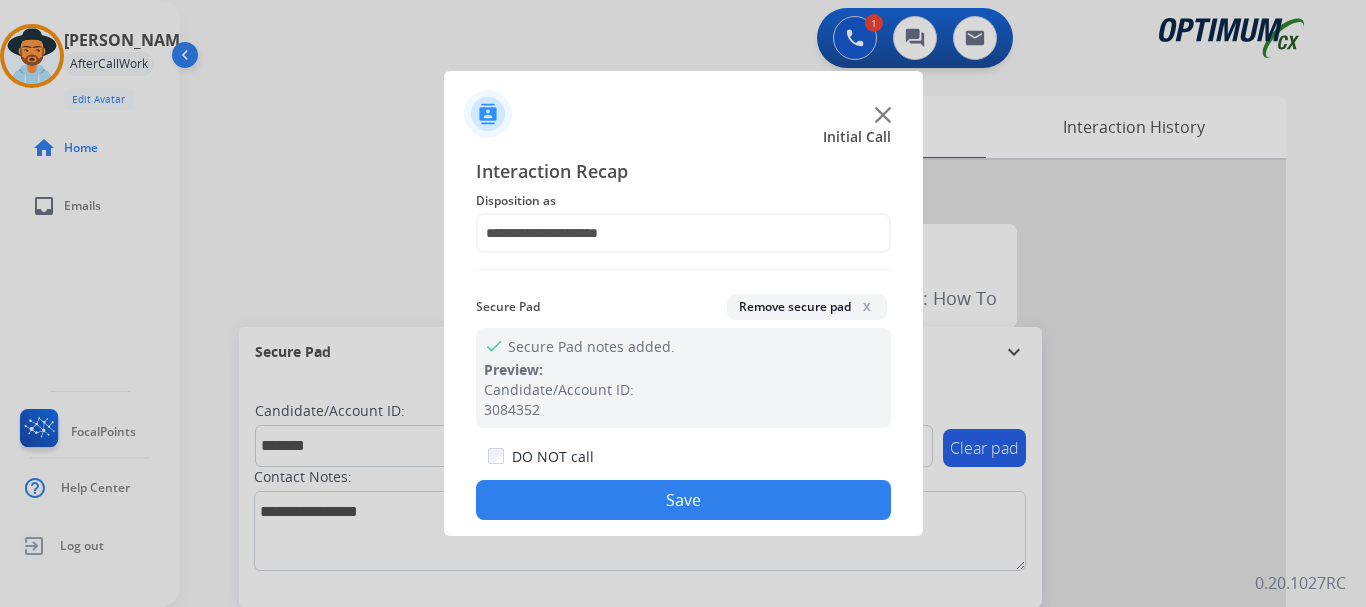 click on "Save" 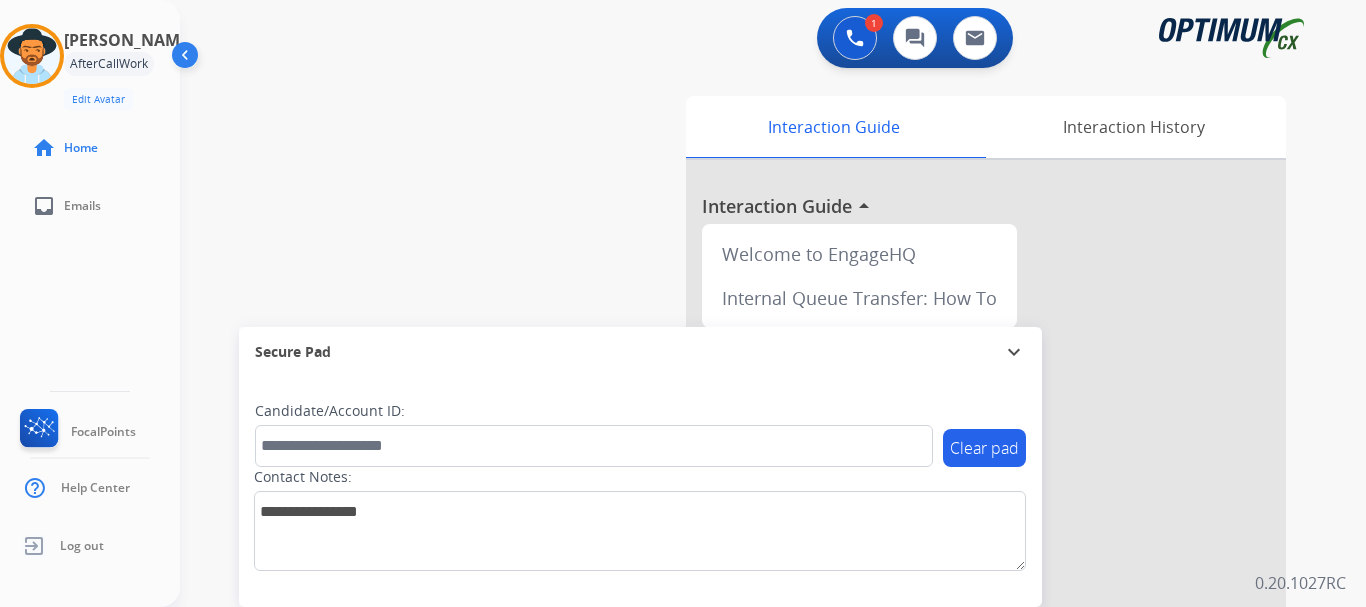 click on "swap_horiz Break voice bridge close_fullscreen Connect 3-Way Call merge_type Separate 3-Way Call  Interaction Guide   Interaction History  Interaction Guide arrow_drop_up  Welcome to EngageHQ   Internal Queue Transfer: How To  Secure Pad expand_more Clear pad Candidate/Account ID: Contact Notes:" at bounding box center (749, 489) 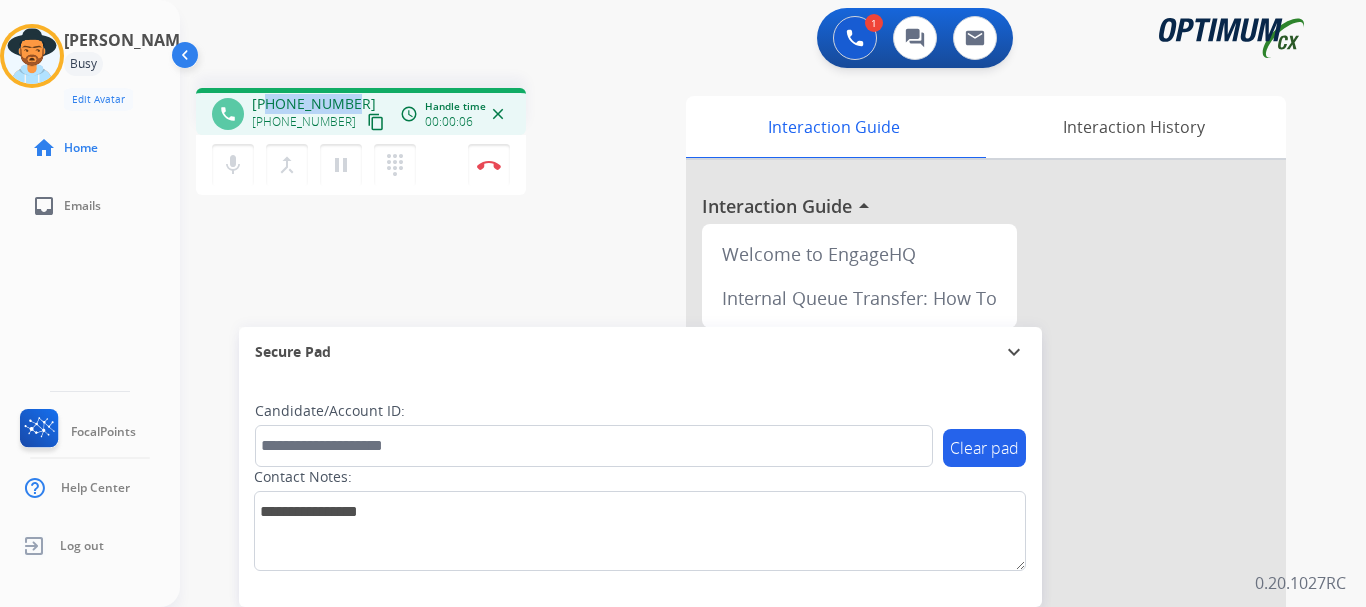 drag, startPoint x: 269, startPoint y: 104, endPoint x: 374, endPoint y: 79, distance: 107.935165 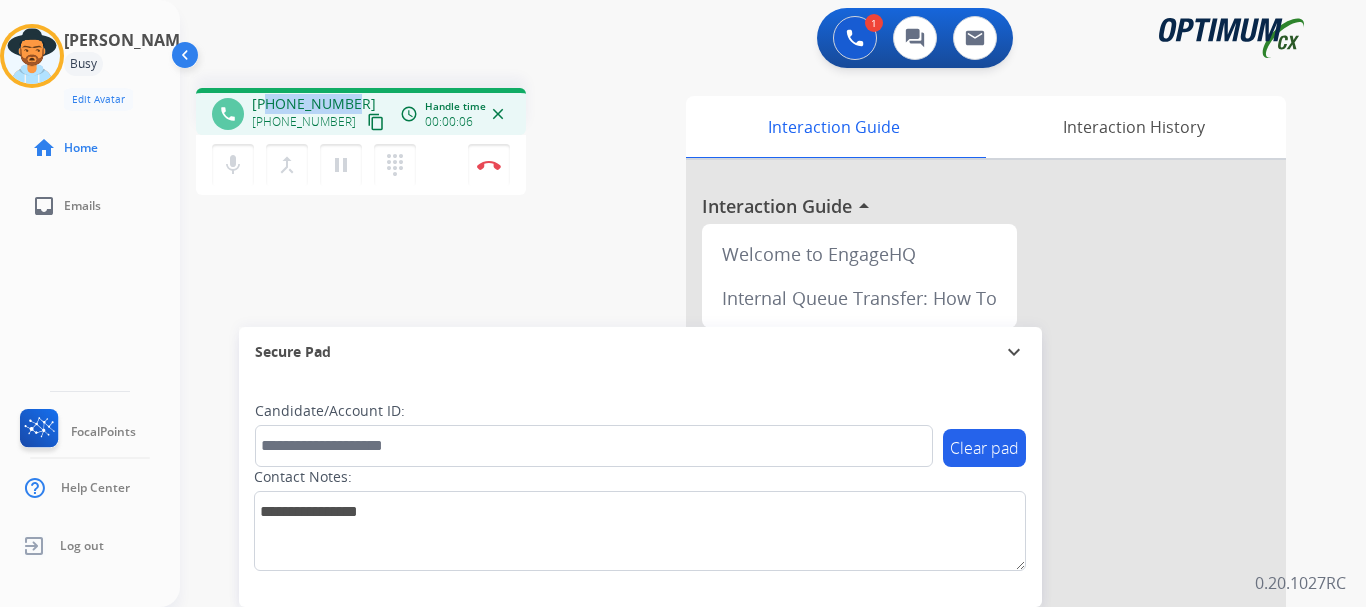 click on "phone +18137816382 +18137816382 content_copy access_time Call metrics Queue   00:12 Hold   00:00 Talk   00:07 Total   00:18 Handle time 00:00:06 close mic Mute merge_type Bridge pause Hold dialpad Dialpad Disconnect swap_horiz Break voice bridge close_fullscreen Connect 3-Way Call merge_type Separate 3-Way Call  Interaction Guide   Interaction History  Interaction Guide arrow_drop_up  Welcome to EngageHQ   Internal Queue Transfer: How To  Secure Pad expand_more Clear pad Candidate/Account ID: Contact Notes:" at bounding box center (749, 489) 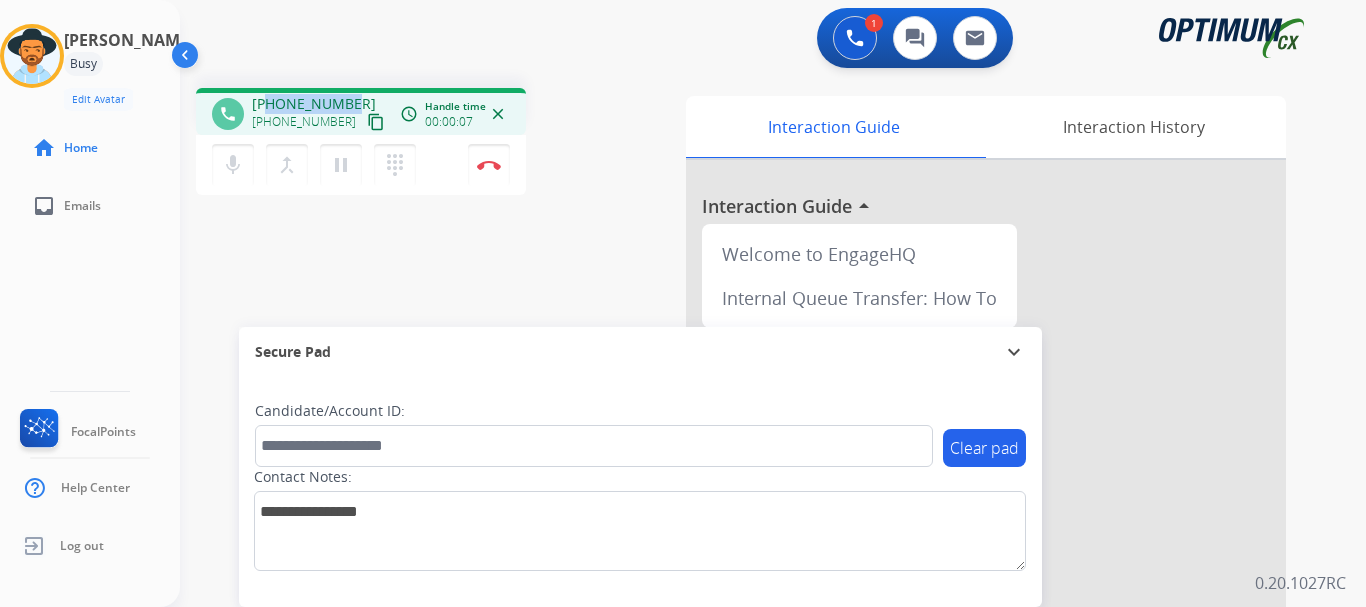 copy on "8137816382" 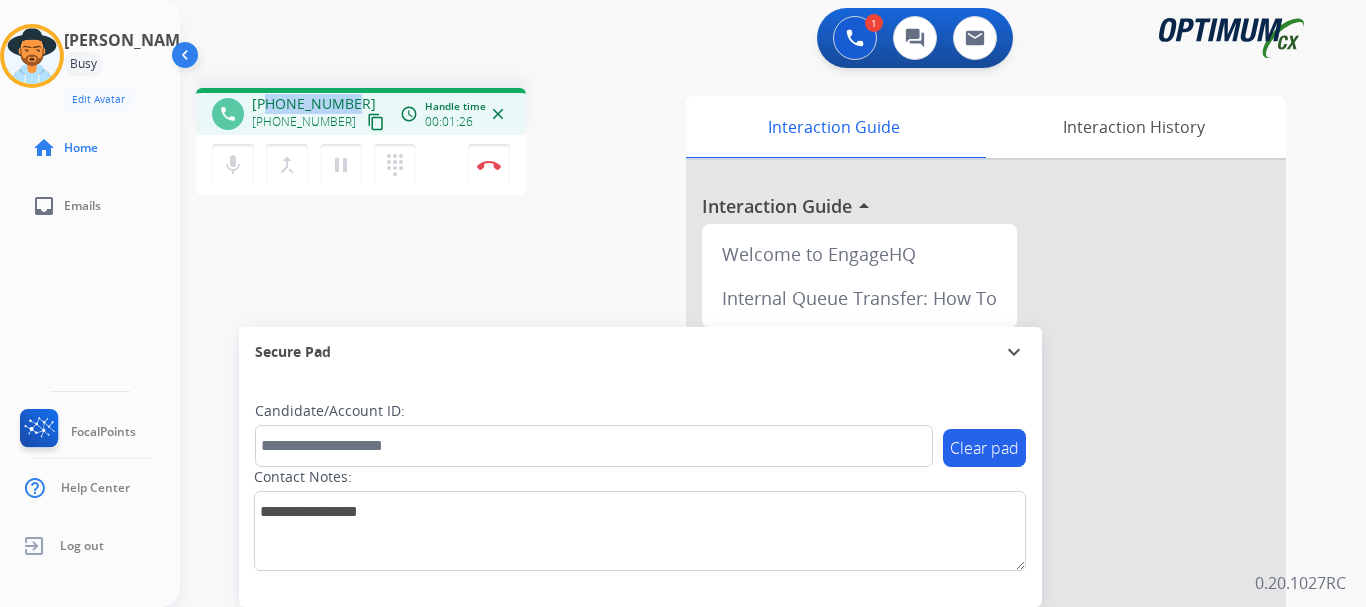 click on "phone +18137816382 +18137816382 content_copy access_time Call metrics Queue   00:12 Hold   00:00 Talk   01:27 Total   01:38 Handle time 00:01:26 close mic Mute merge_type Bridge pause Hold dialpad Dialpad Disconnect swap_horiz Break voice bridge close_fullscreen Connect 3-Way Call merge_type Separate 3-Way Call  Interaction Guide   Interaction History  Interaction Guide arrow_drop_up  Welcome to EngageHQ   Internal Queue Transfer: How To  Secure Pad expand_more Clear pad Candidate/Account ID: Contact Notes:" at bounding box center [749, 489] 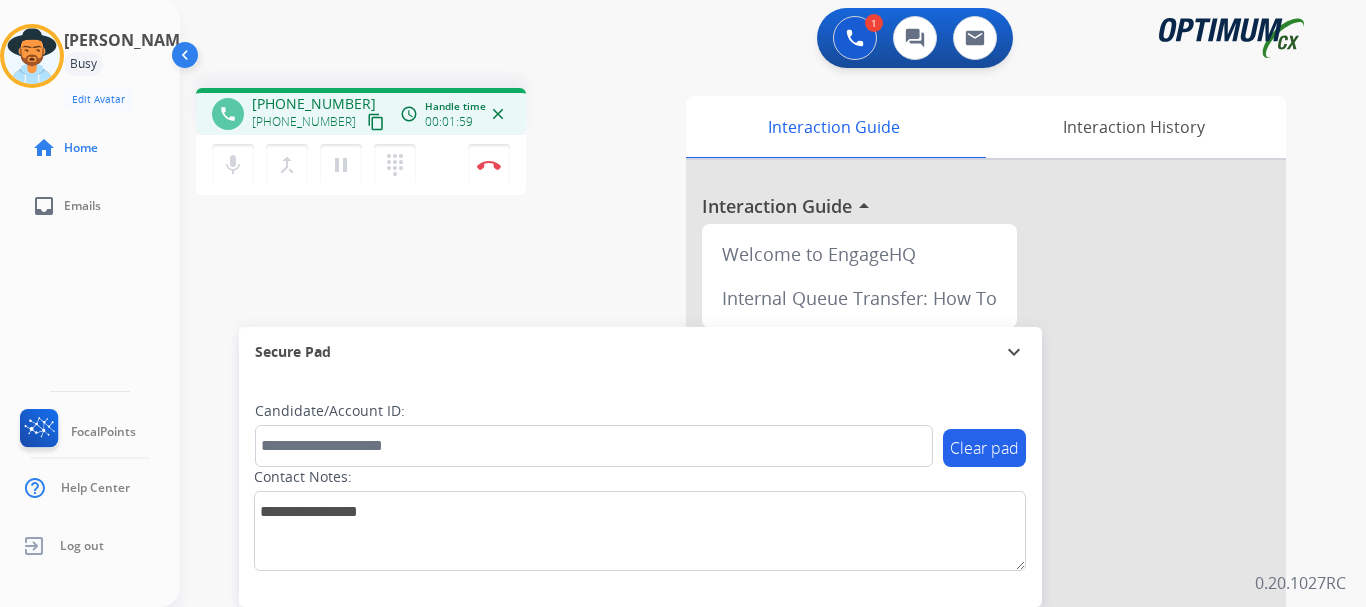 click at bounding box center (489, 165) 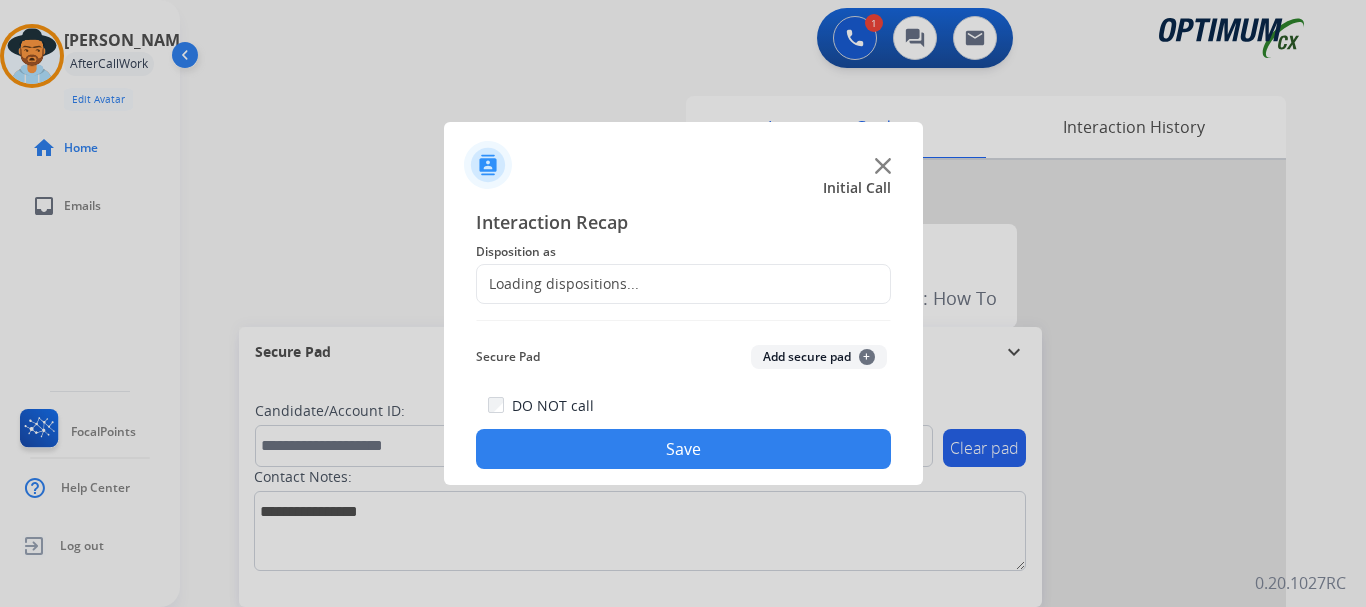click on "Loading dispositions..." 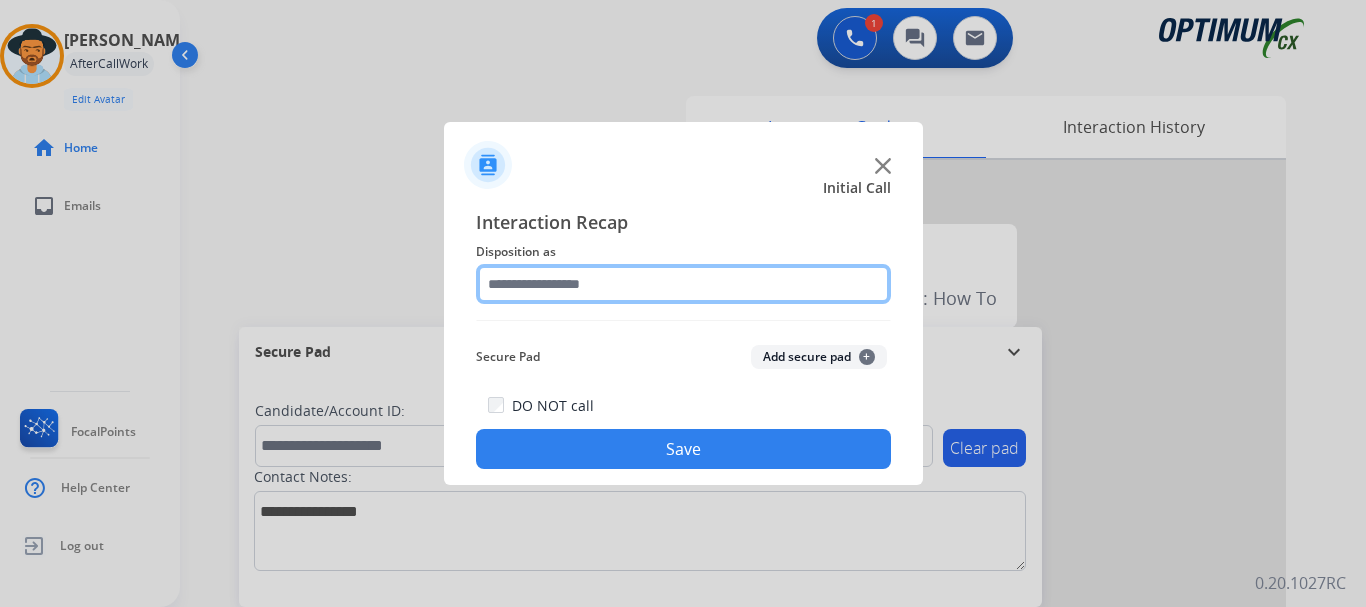 click 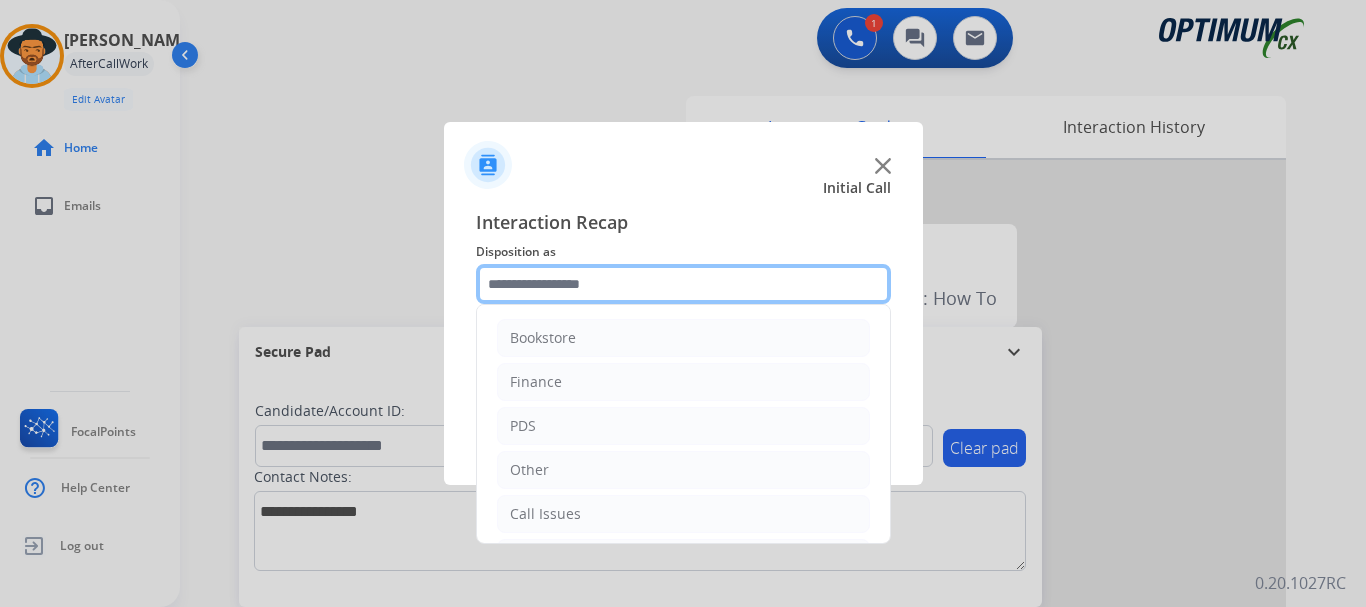 scroll, scrollTop: 136, scrollLeft: 0, axis: vertical 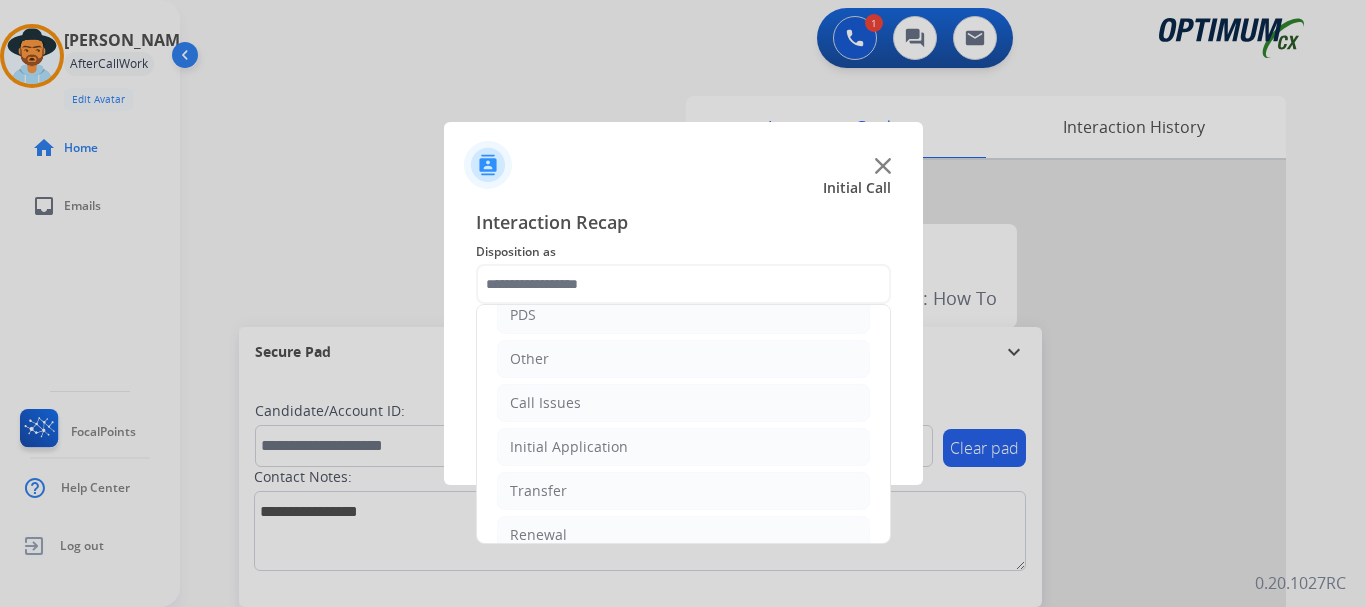 click on "Call Issues" 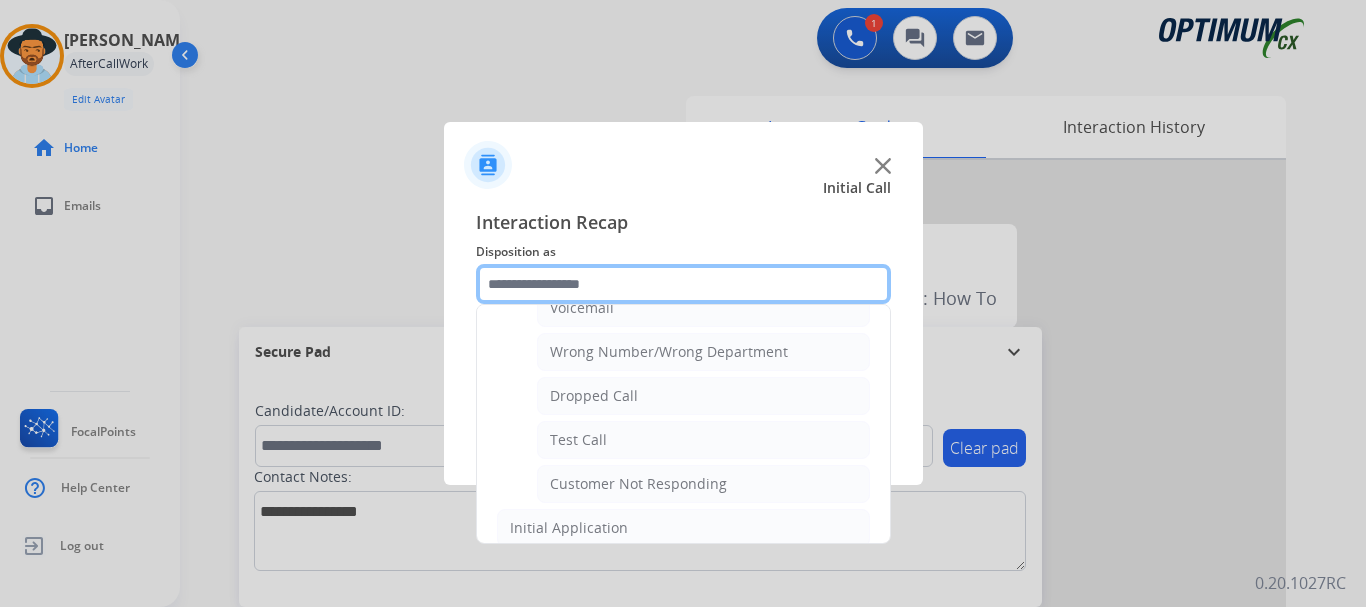 scroll, scrollTop: 301, scrollLeft: 0, axis: vertical 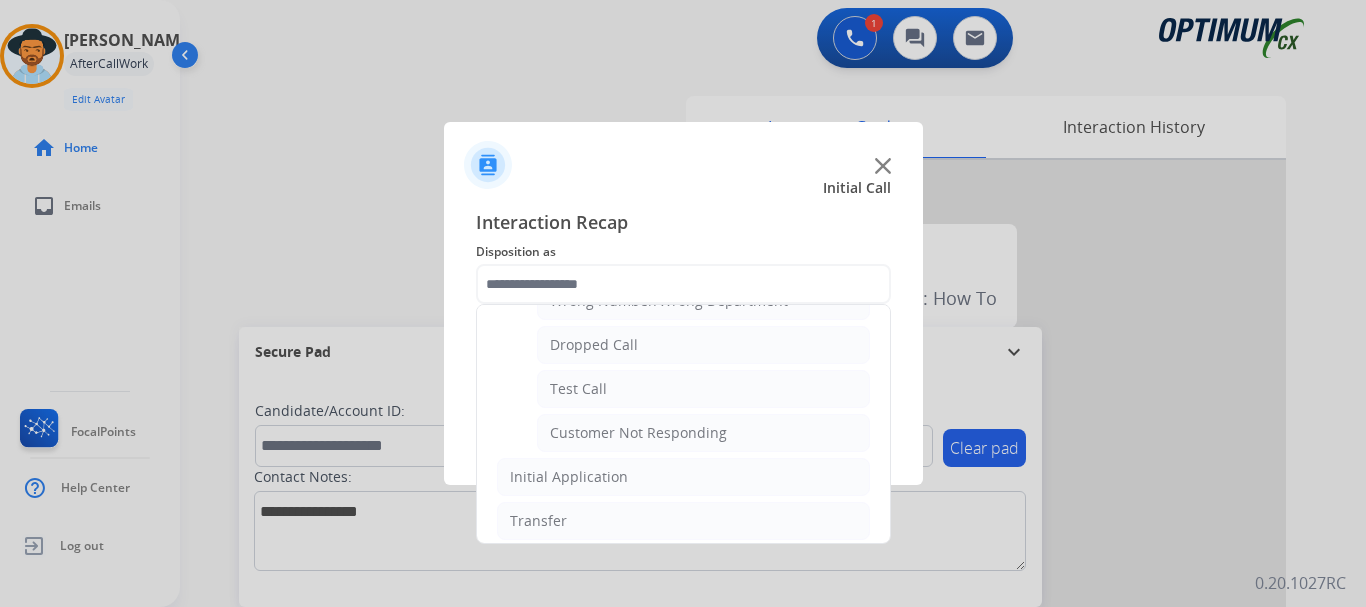 click on "Customer Not Responding" 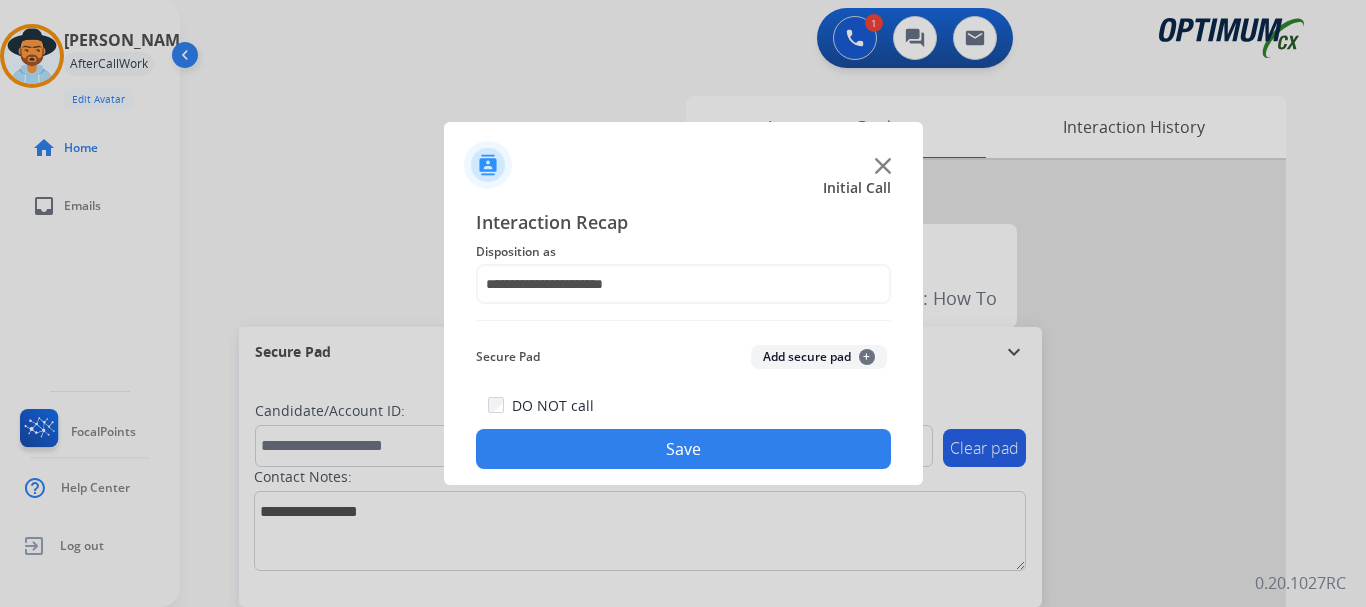 click on "Save" 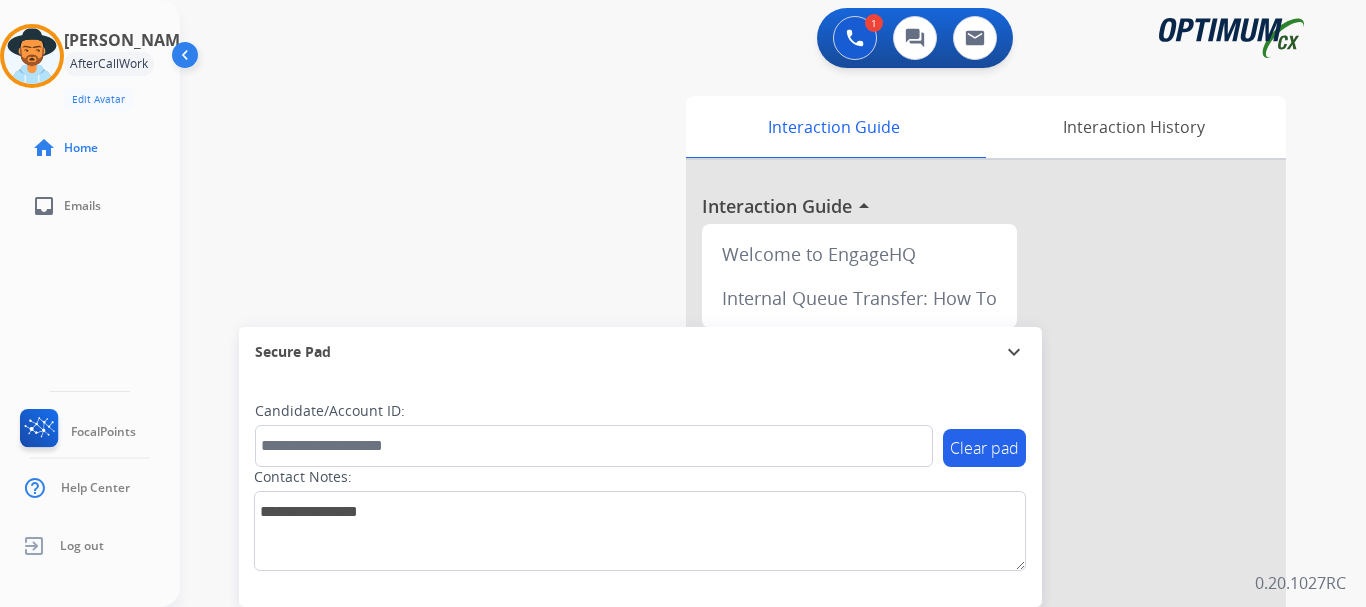 click on "swap_horiz Break voice bridge close_fullscreen Connect 3-Way Call merge_type Separate 3-Way Call  Interaction Guide   Interaction History  Interaction Guide arrow_drop_up  Welcome to EngageHQ   Internal Queue Transfer: How To  Secure Pad expand_more Clear pad Candidate/Account ID: Contact Notes:" at bounding box center [749, 489] 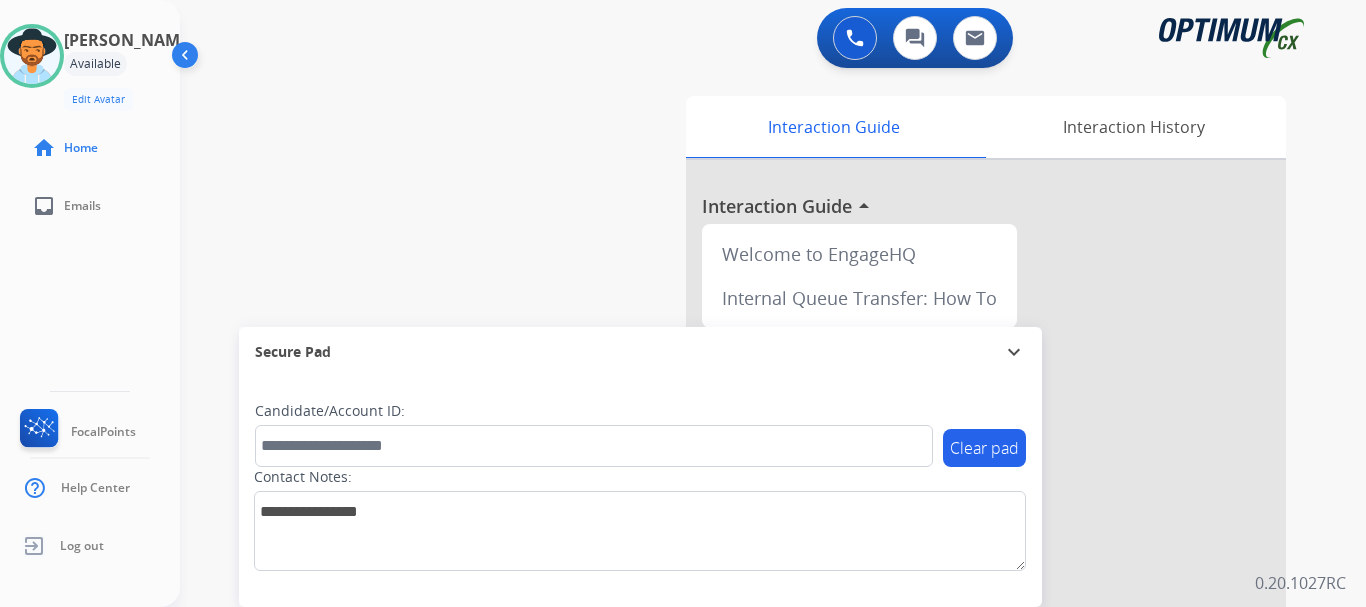 click at bounding box center [32, 56] 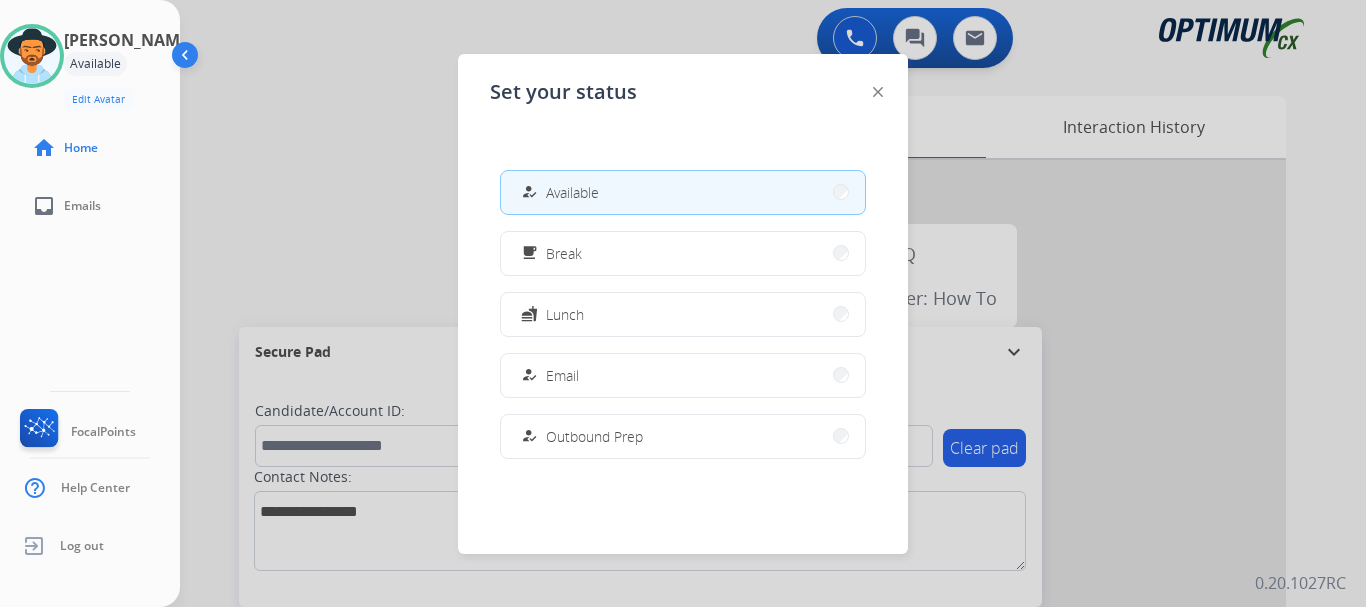 scroll, scrollTop: 499, scrollLeft: 0, axis: vertical 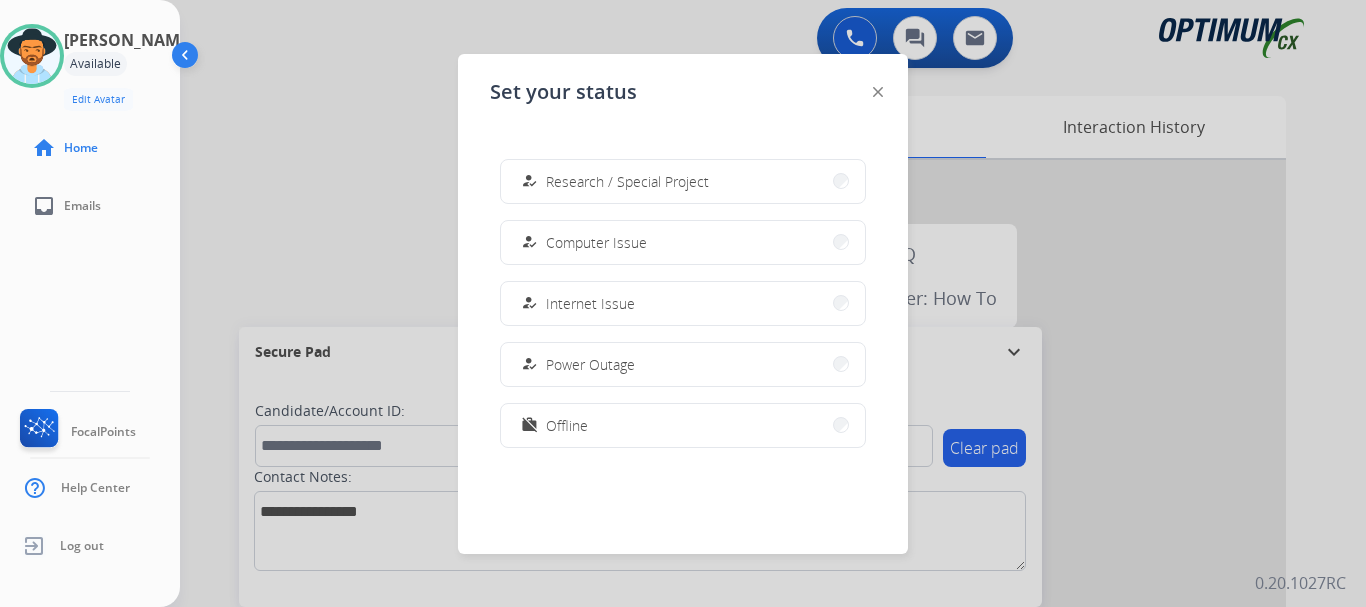 click on "work_off Offline" at bounding box center (683, 425) 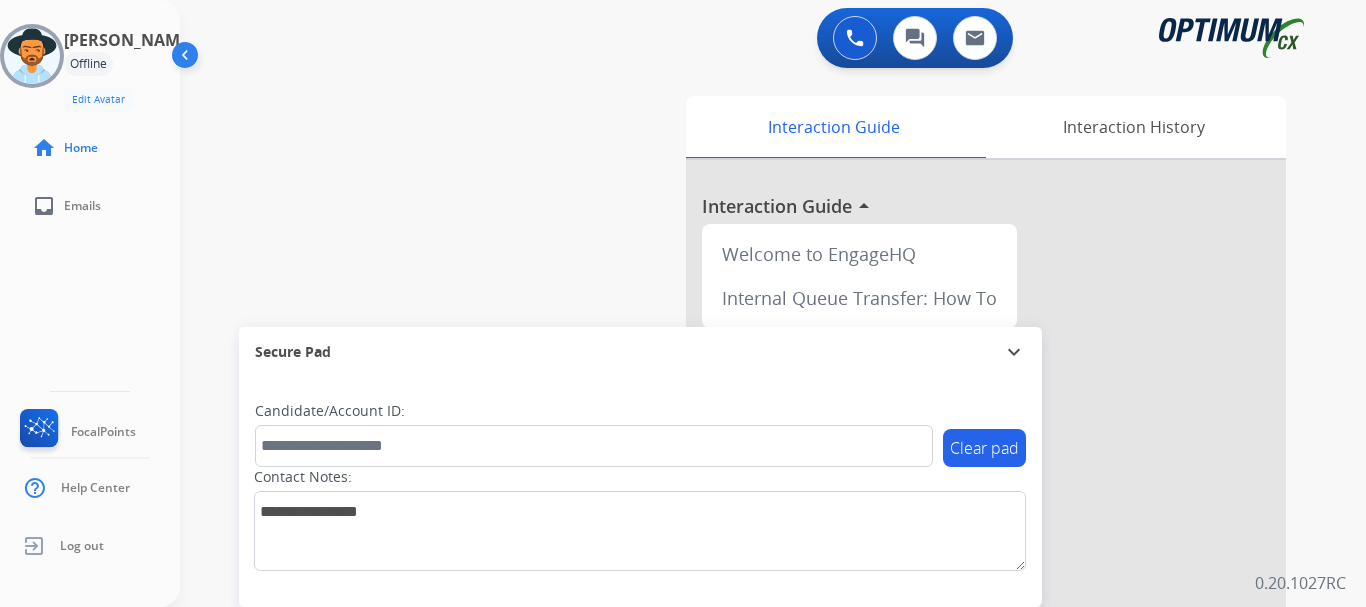 click on "Log out" 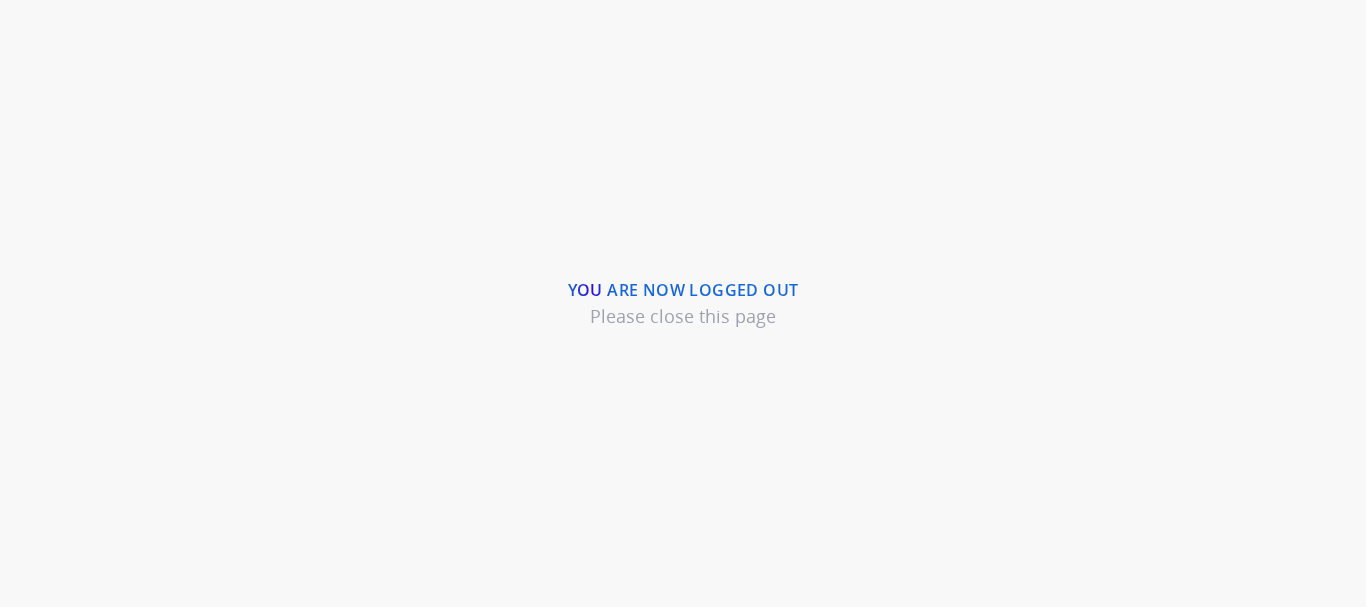 scroll, scrollTop: 0, scrollLeft: 0, axis: both 